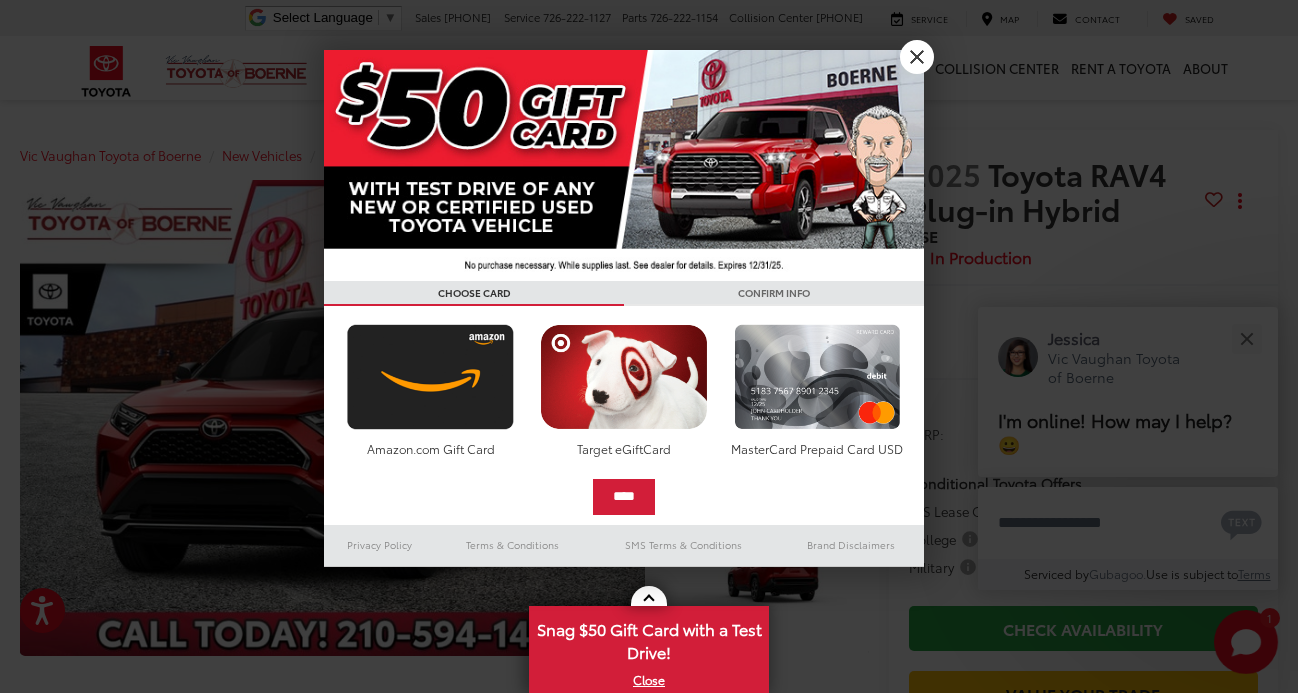 scroll, scrollTop: 0, scrollLeft: 0, axis: both 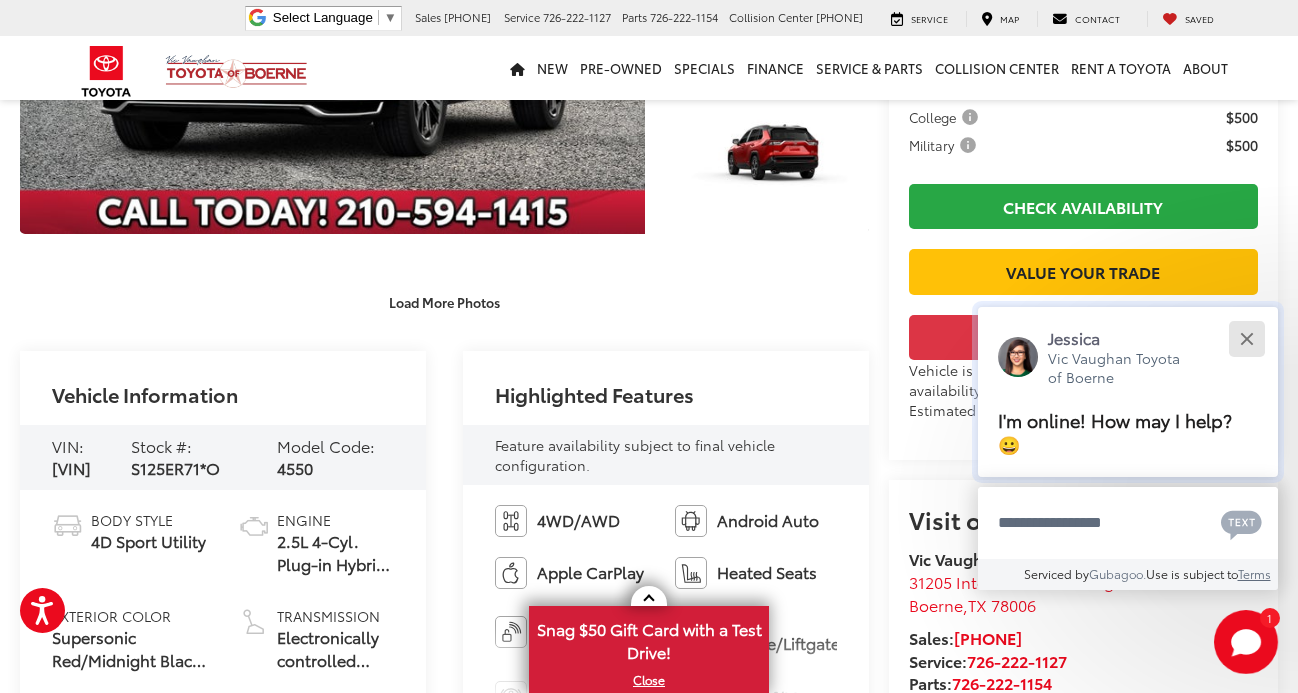 click at bounding box center (1246, 338) 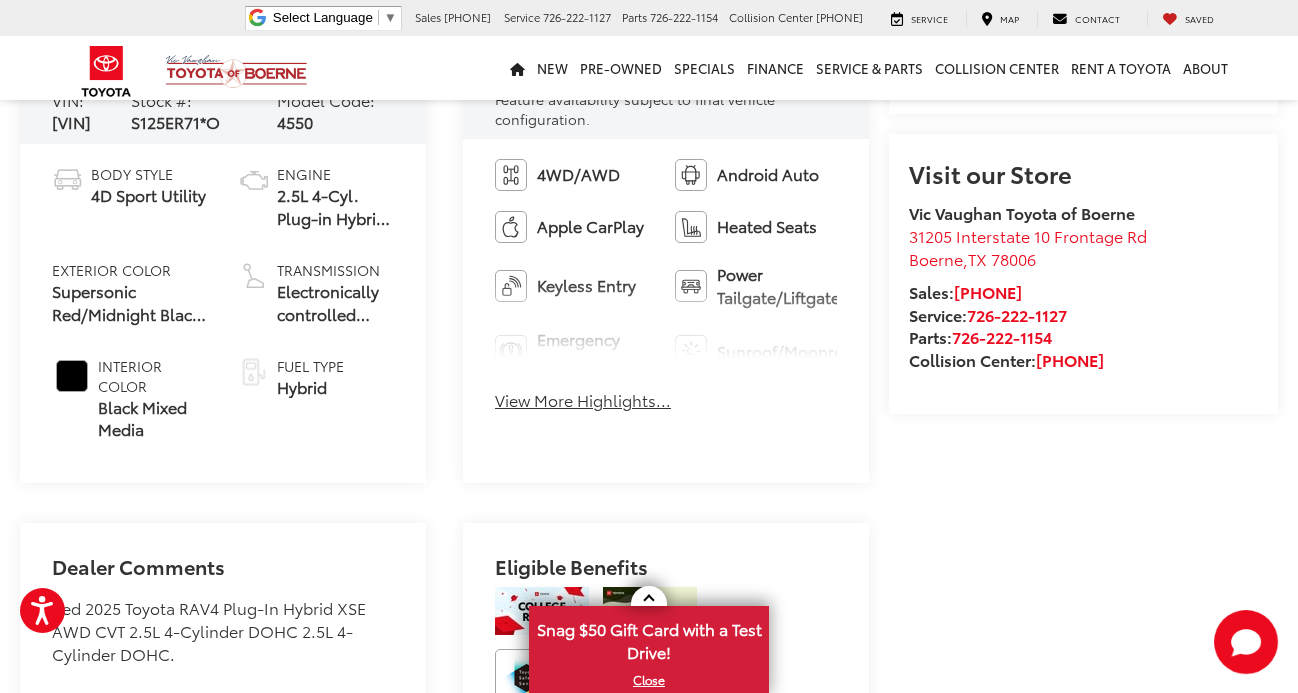 scroll, scrollTop: 773, scrollLeft: 0, axis: vertical 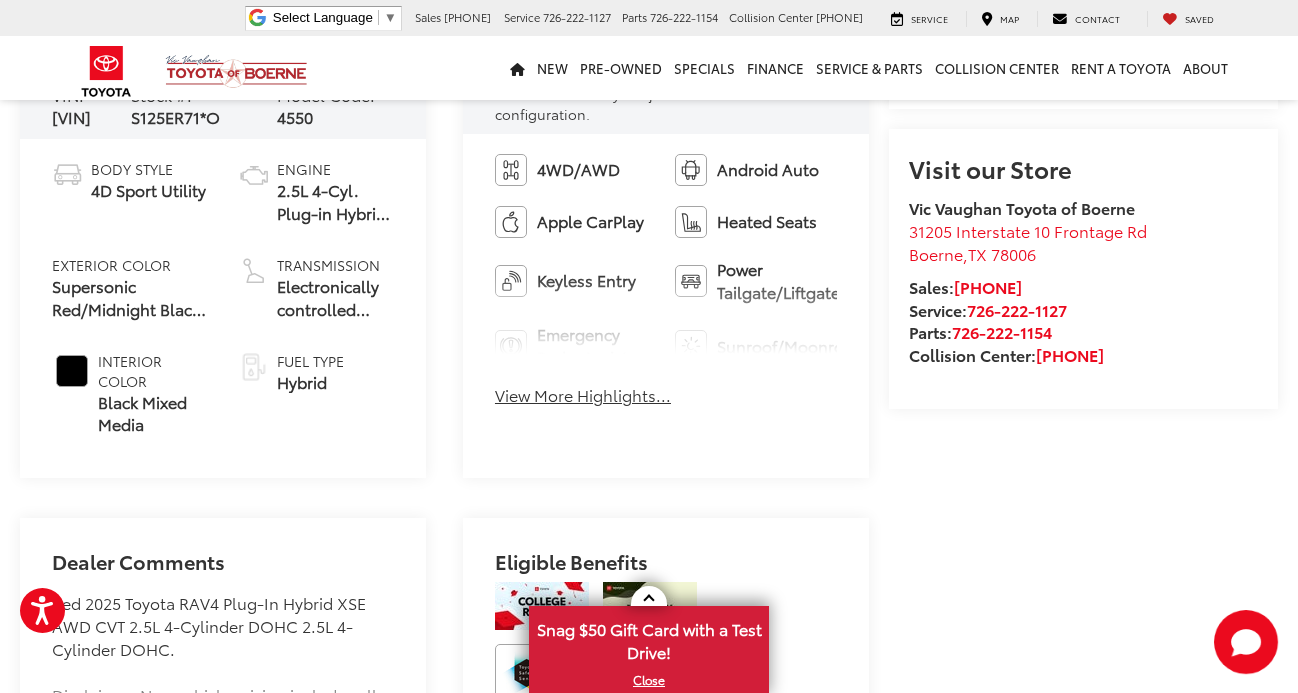 click on "View More Highlights..." at bounding box center [583, 395] 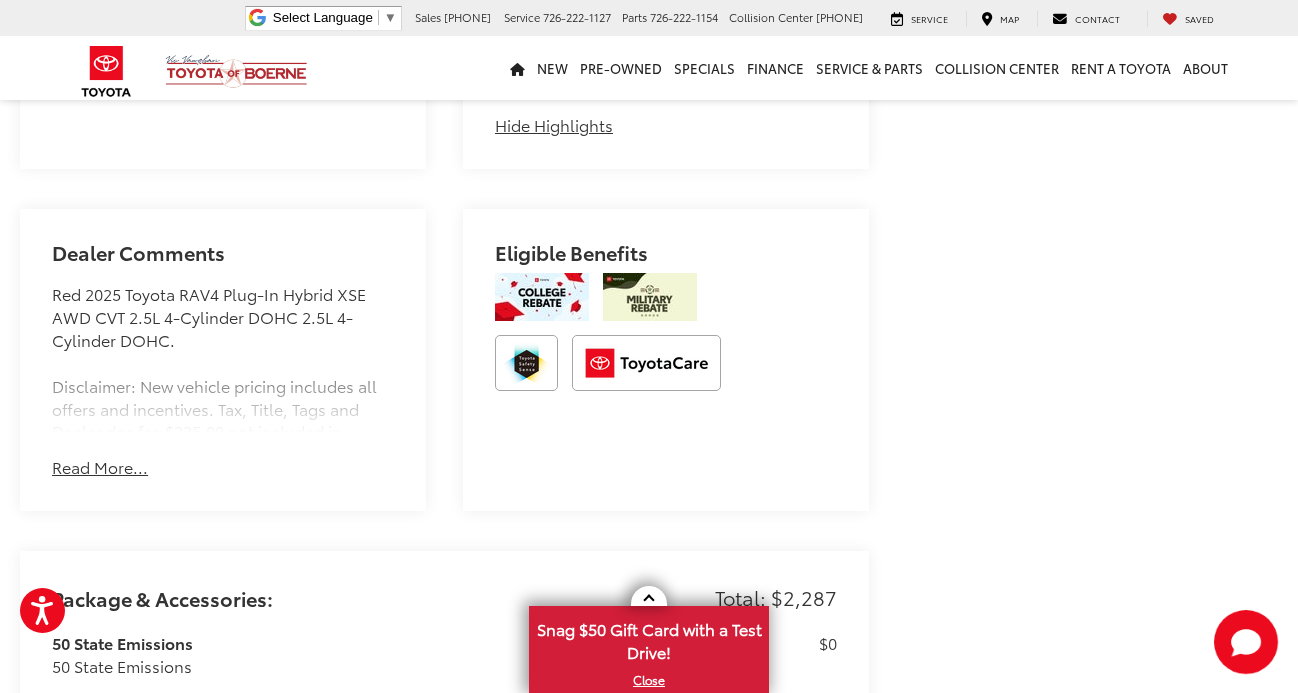 scroll, scrollTop: 1191, scrollLeft: 0, axis: vertical 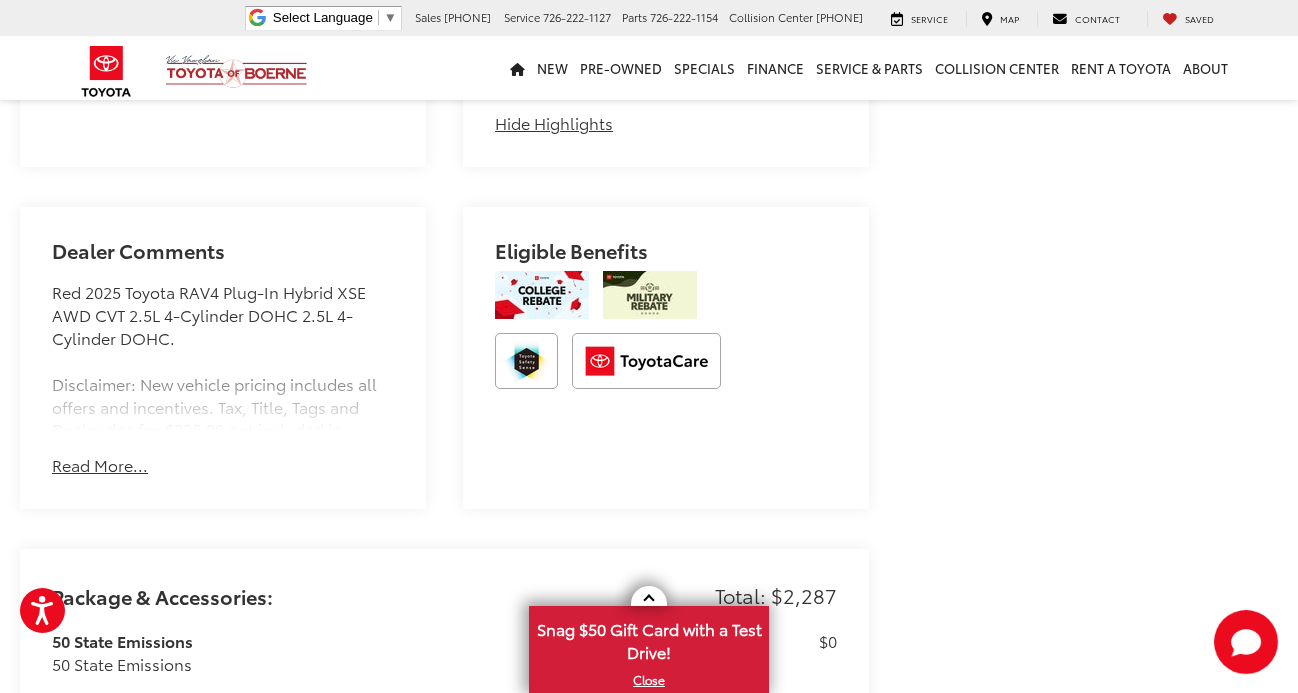 click on "Dealer Comments
Red 2025 Toyota RAV4 Plug-In Hybrid XSE AWD CVT 2.5L 4-Cylinder DOHC 2.5L 4-Cylinder DOHC. Disclaimer: New vehicle pricing includes all offers and incentives. Tax, Title, Tags and Dealer doc fee $225.00 not included in vehicle prices shown and must be paid by the purchaser. While great effort is made to ensure the accuracy of the information on this site, errors do occur so please verify information with a customer service rep. This is easily done by calling us at [PHONE] or by visiting us at the dealership. Offers expire August 4,2025. Manufacturer’s Rebate subject to residency restrictions. Any customer not meeting the residency restrictions will receive a dealer discount in the same amount of the manufacturer’s rebate.
Read More...
Hide Comments" at bounding box center [223, 358] 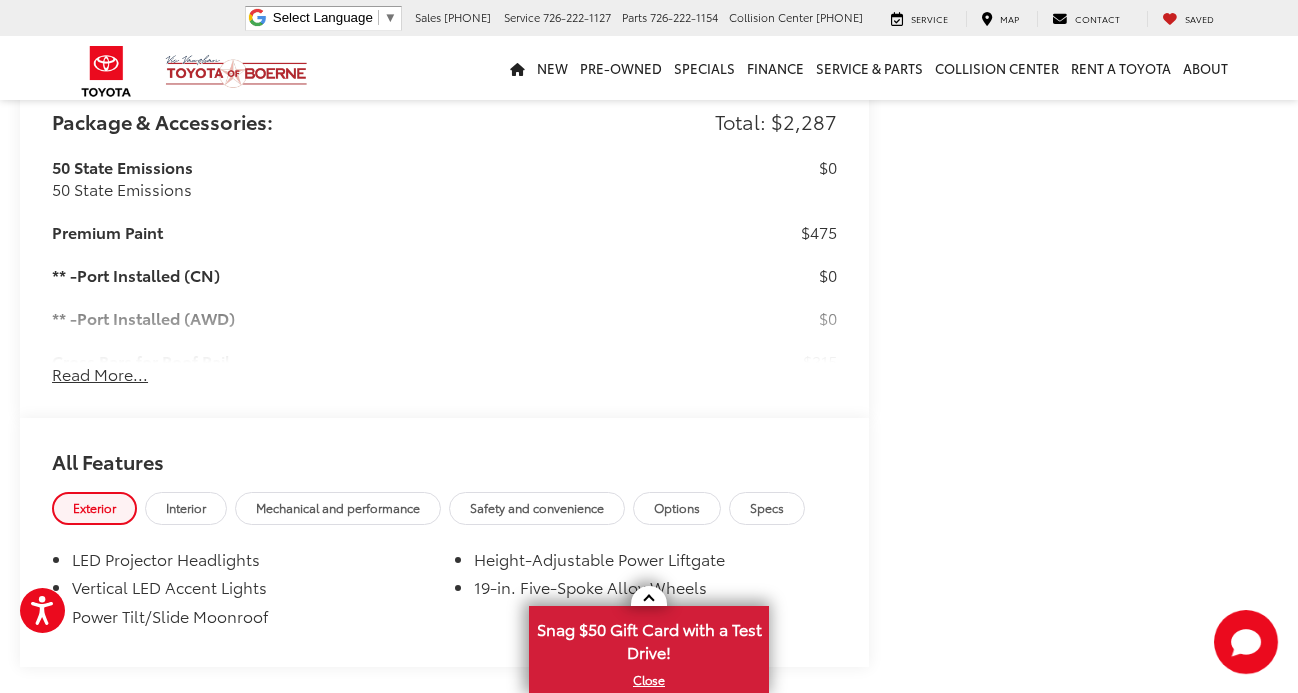 scroll, scrollTop: 1965, scrollLeft: 0, axis: vertical 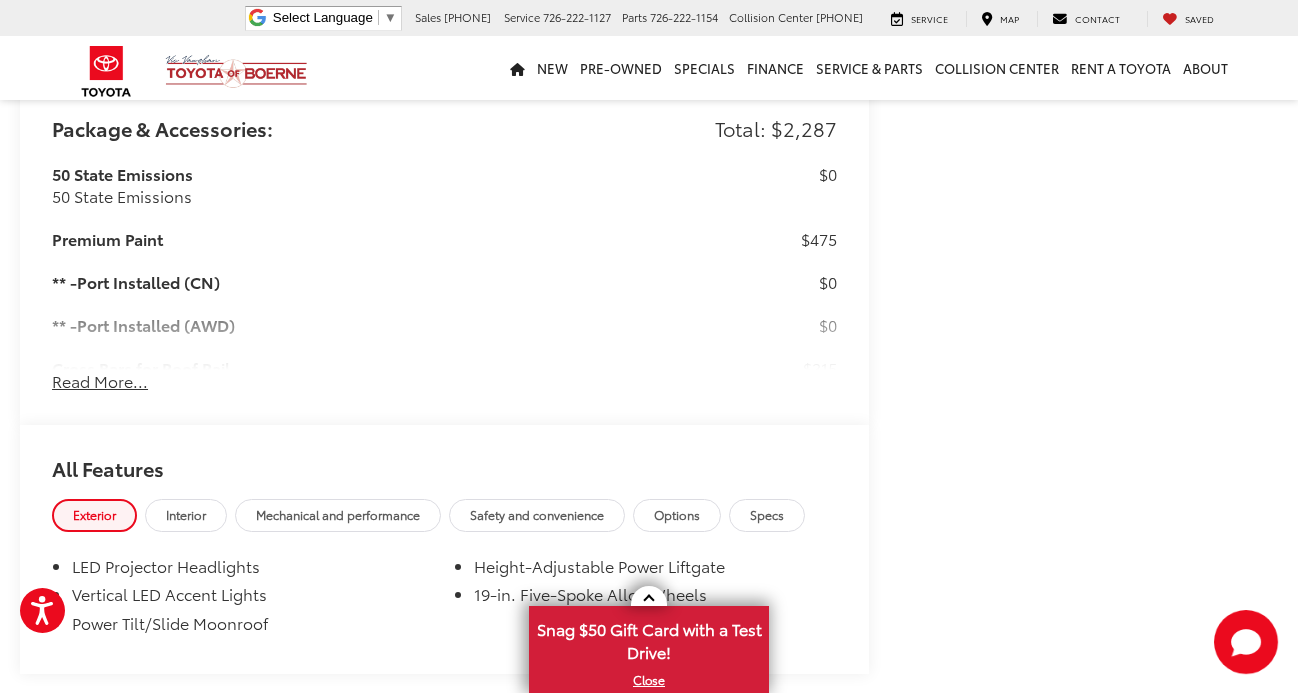 click on "Read More..." at bounding box center [100, 381] 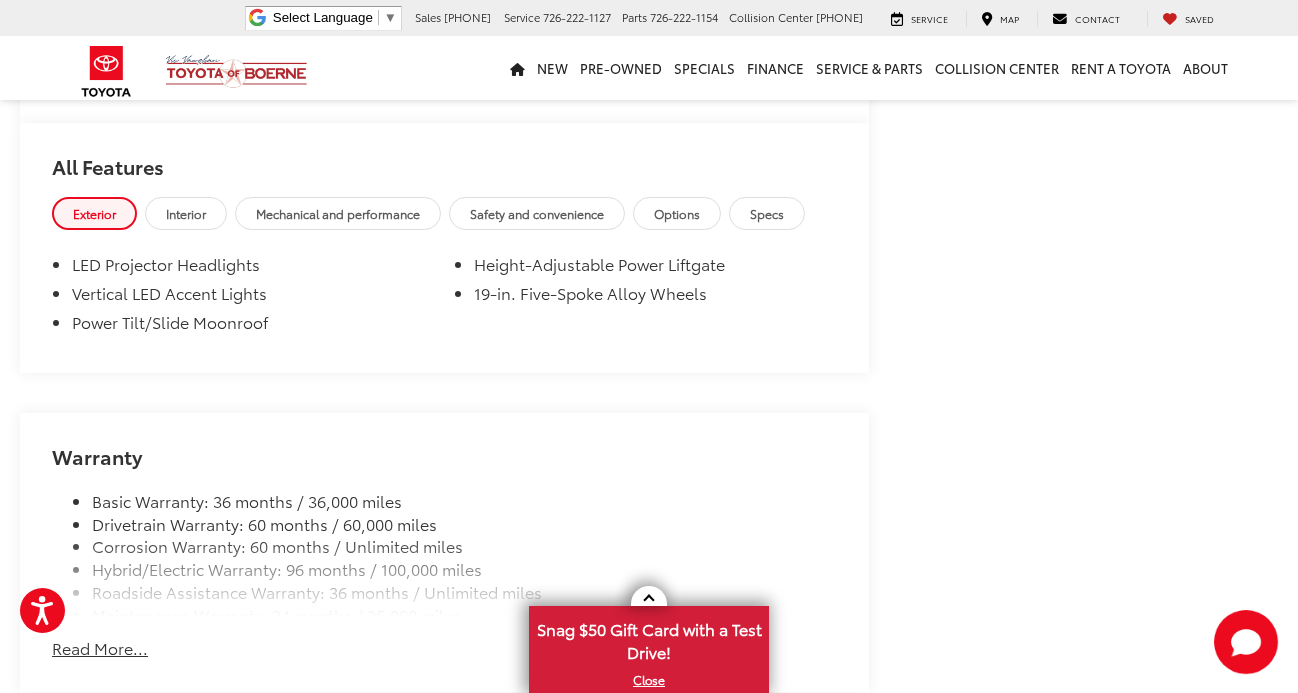 scroll, scrollTop: 3273, scrollLeft: 0, axis: vertical 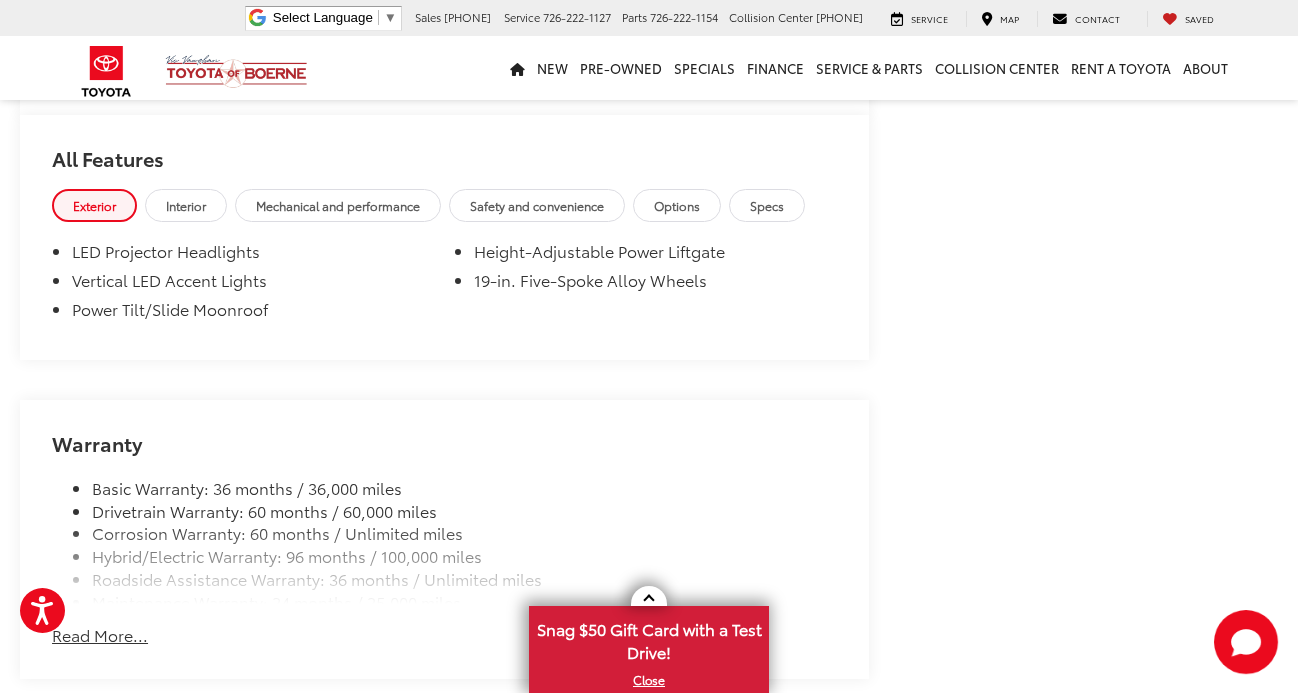 click on "Options" at bounding box center [677, 205] 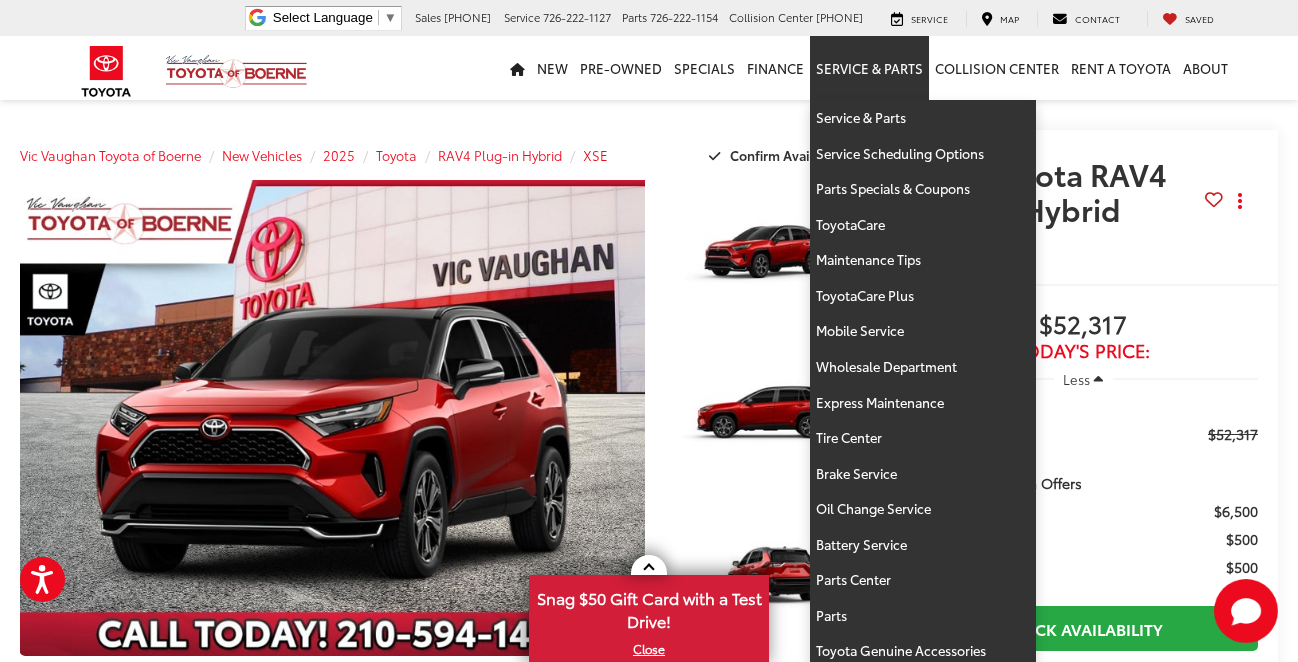 scroll, scrollTop: 0, scrollLeft: 0, axis: both 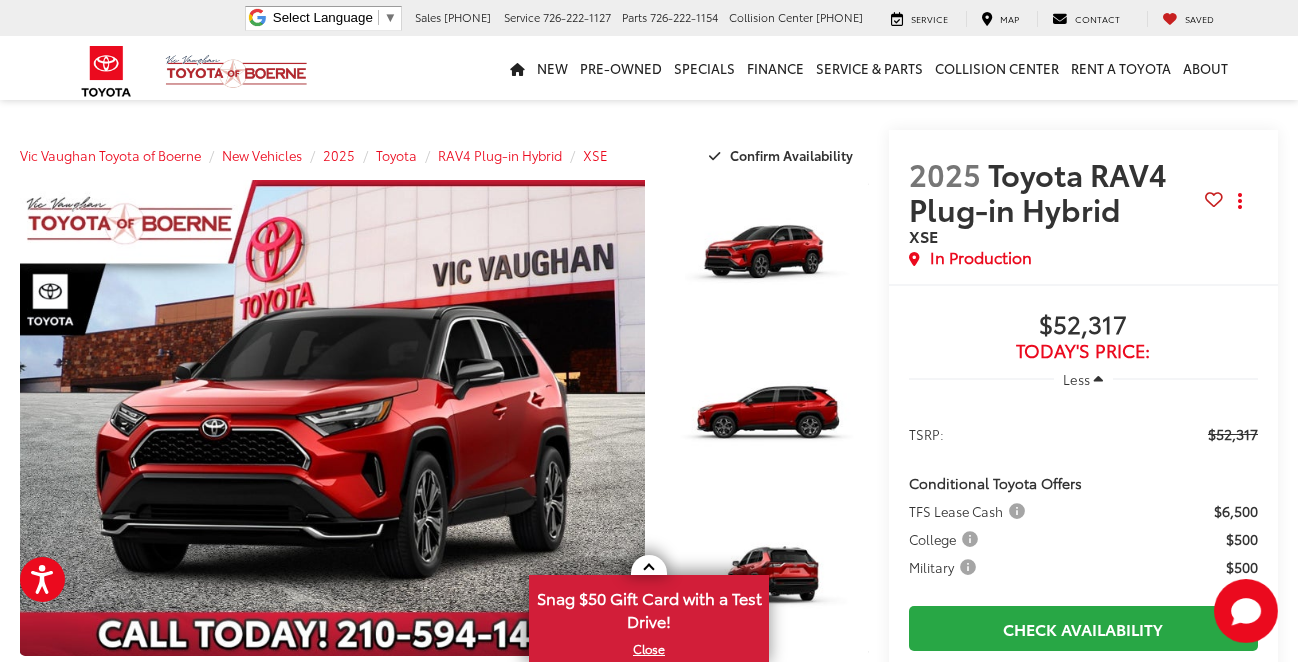 click on "Vic Vaughan Toyota of Boerne
New Vehicles
2025
Toyota
RAV4 Plug-in Hybrid
XSE
Confirm Availability
Photos
1
/
16
Load More Photos
2025   Toyota RAV4 Plug-in Hybrid" at bounding box center [649, 4123] 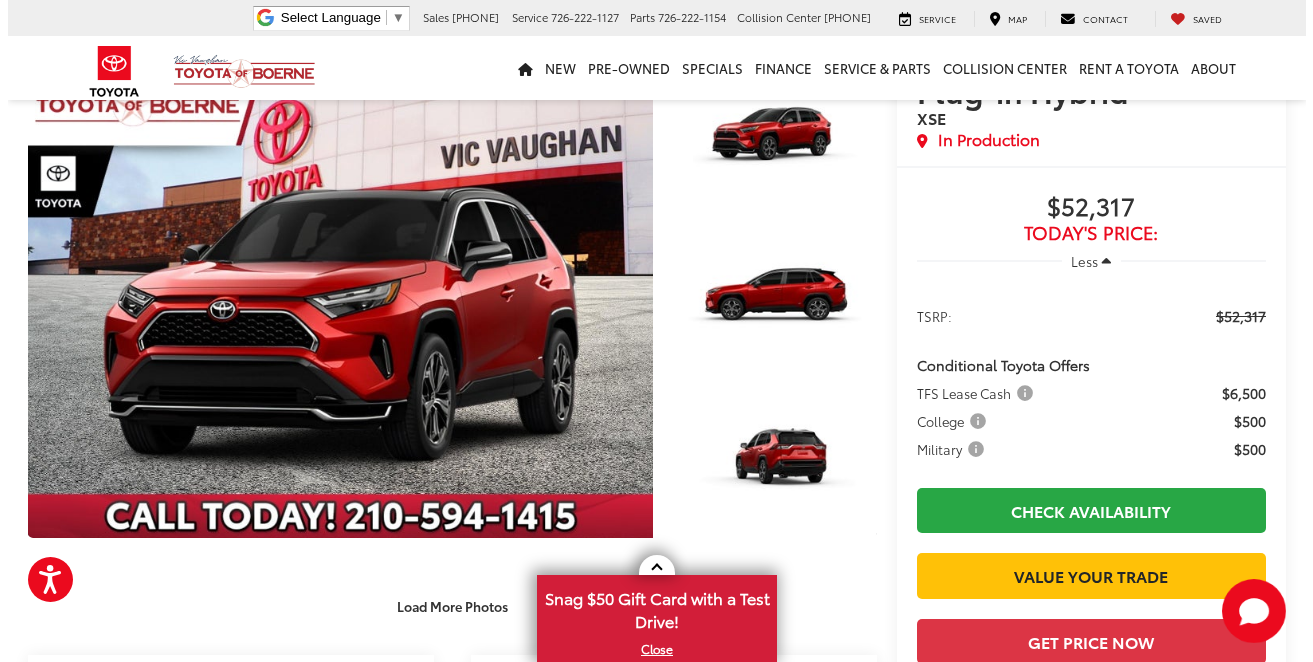 scroll, scrollTop: 132, scrollLeft: 0, axis: vertical 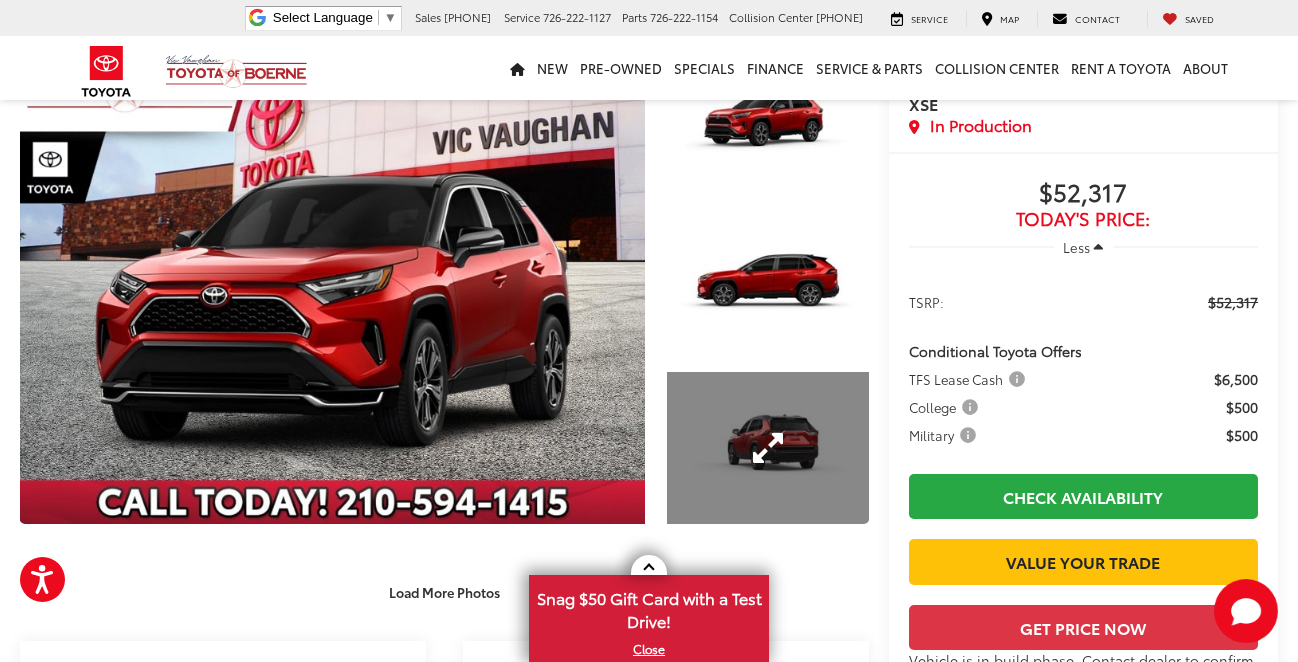 click at bounding box center [768, 447] 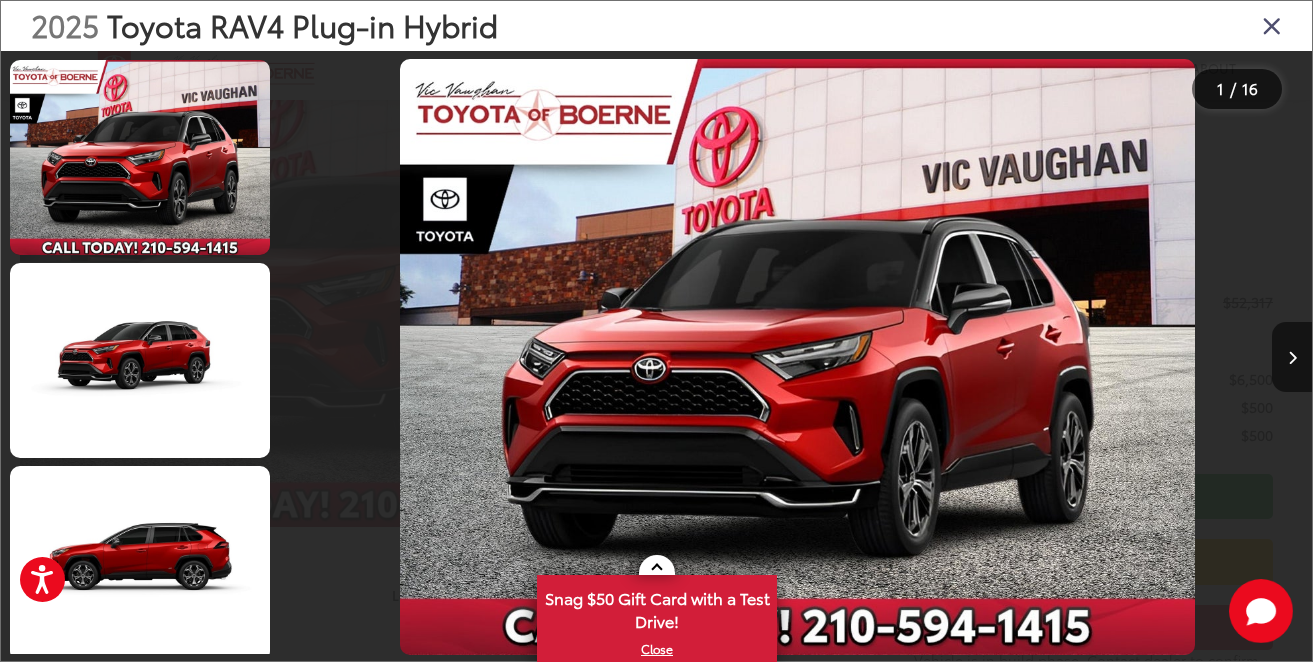 scroll, scrollTop: 473, scrollLeft: 0, axis: vertical 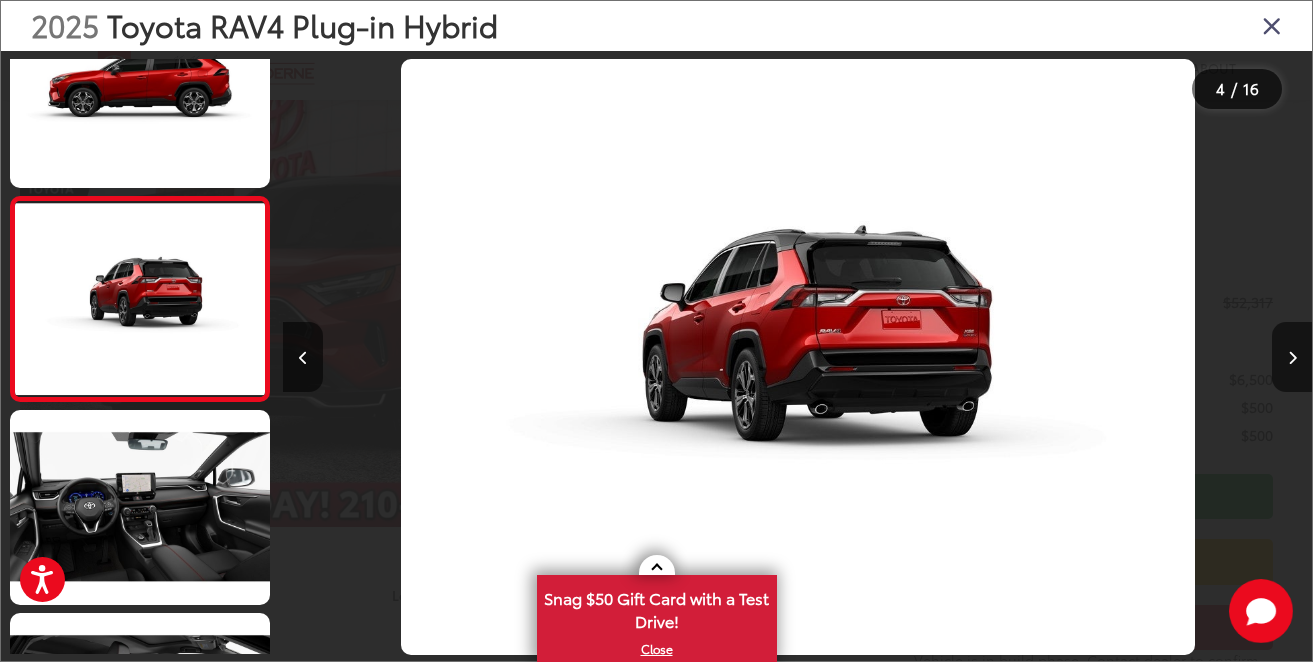 click at bounding box center (1272, 25) 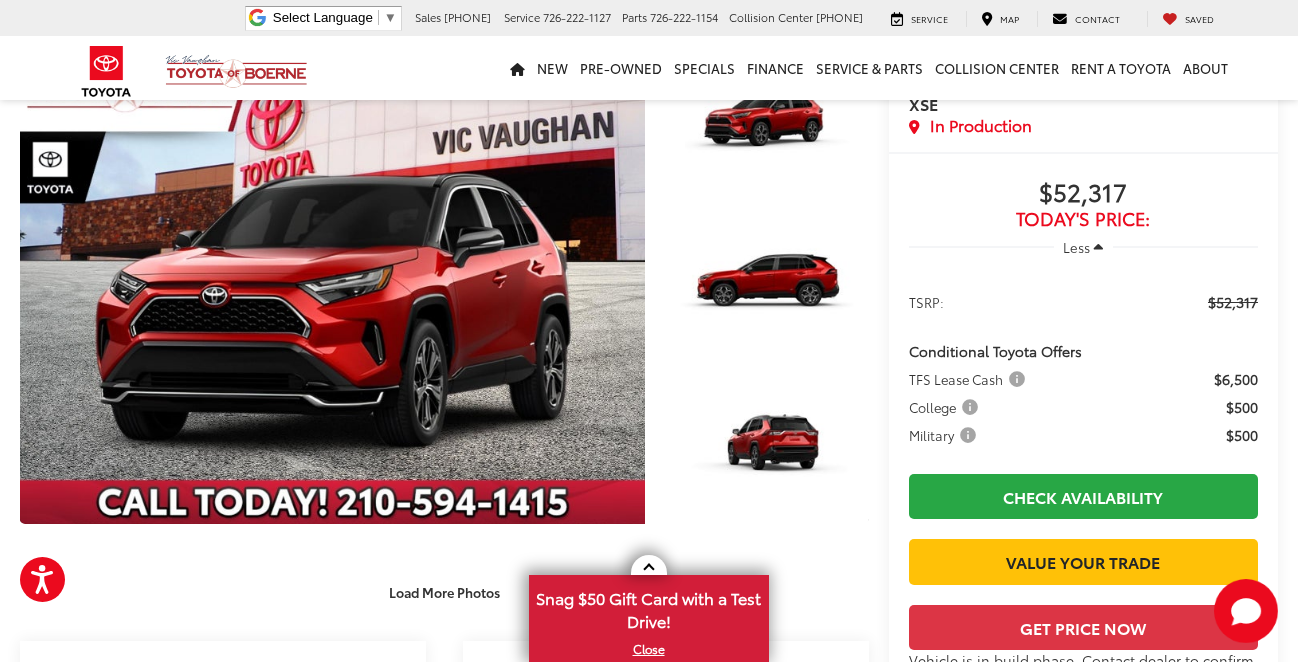 scroll, scrollTop: 303, scrollLeft: 0, axis: vertical 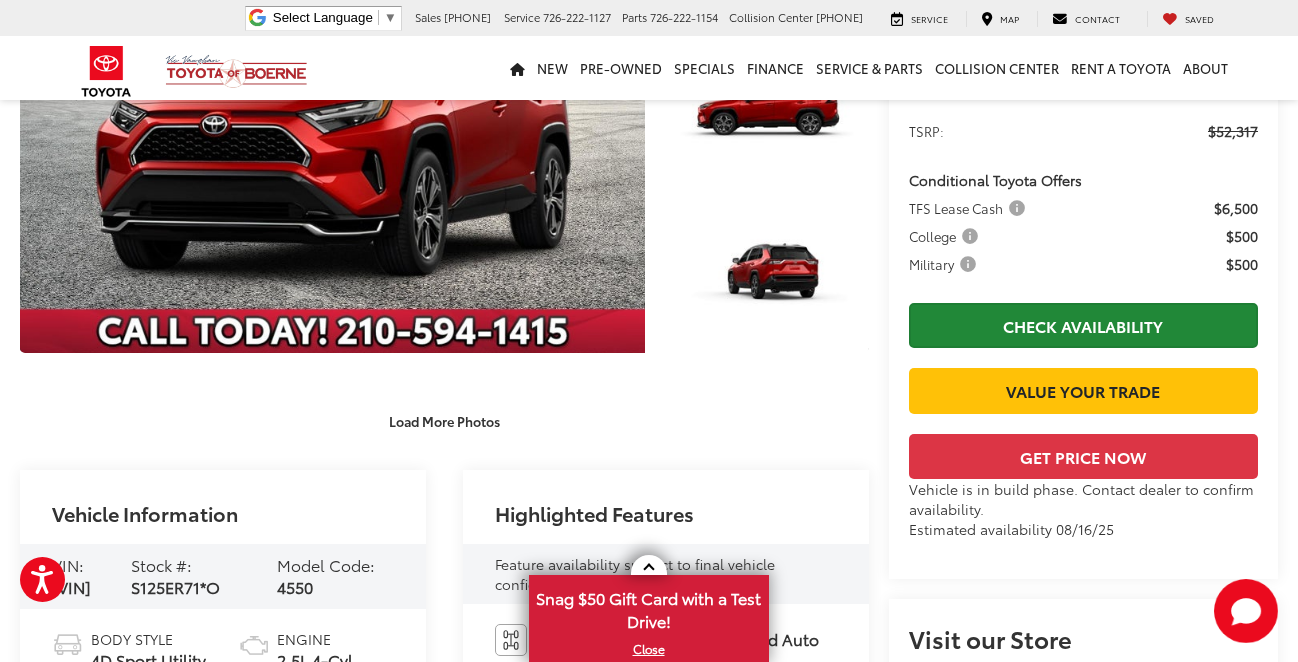 click on "Check Availability" at bounding box center [1083, 325] 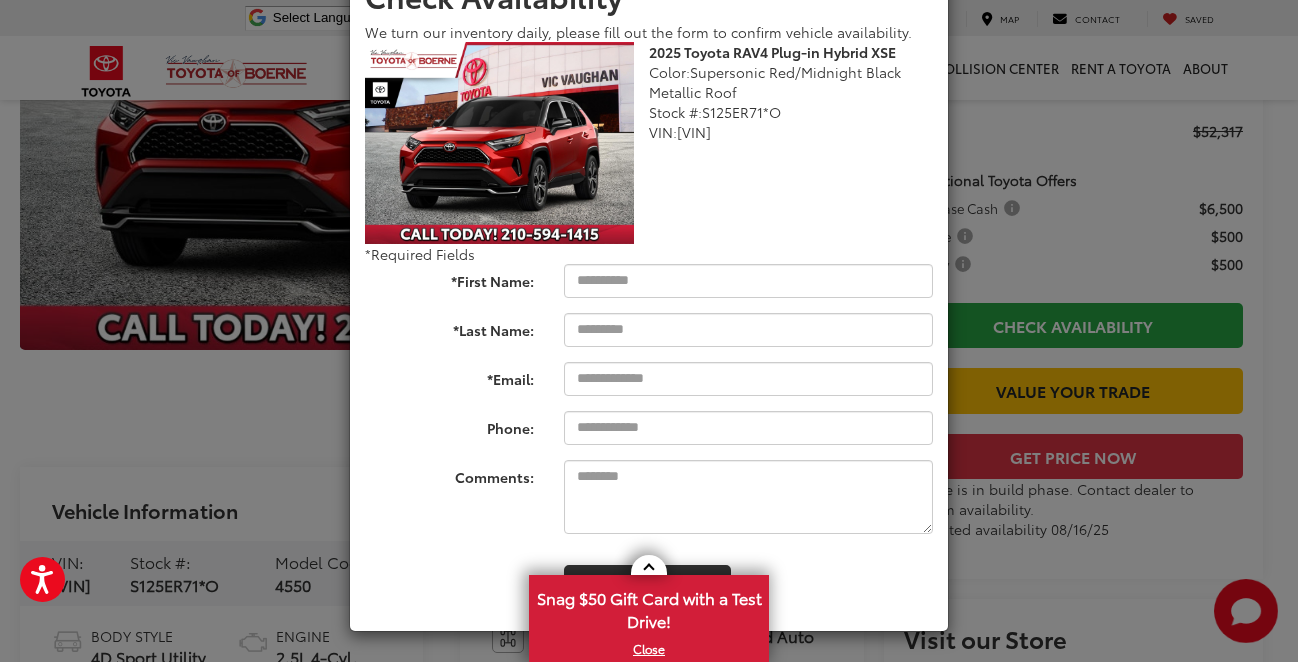 scroll, scrollTop: 138, scrollLeft: 0, axis: vertical 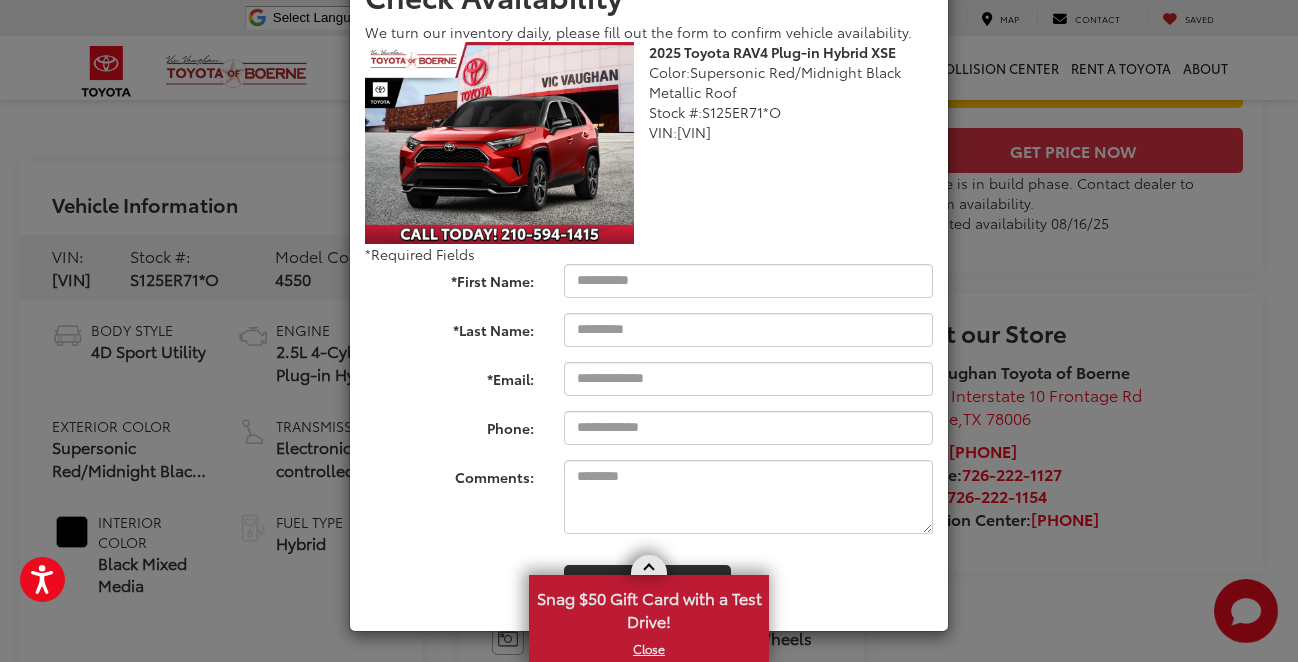 click on "X" at bounding box center [649, 649] 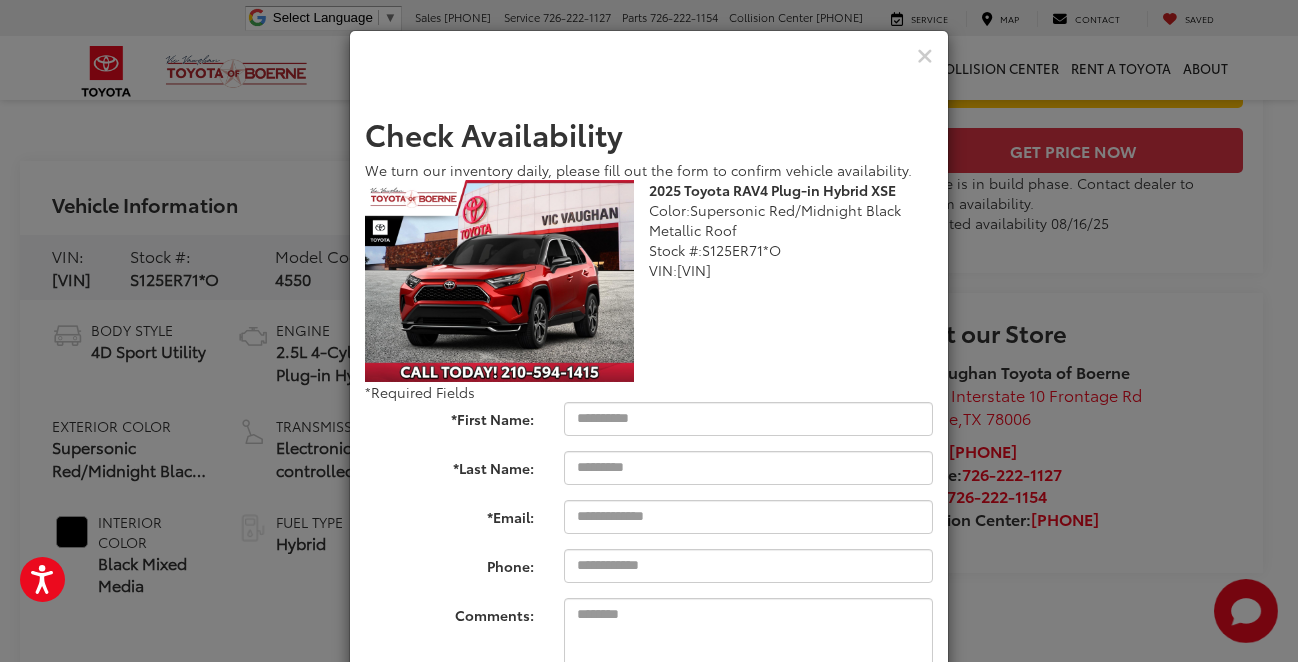 scroll, scrollTop: 0, scrollLeft: 0, axis: both 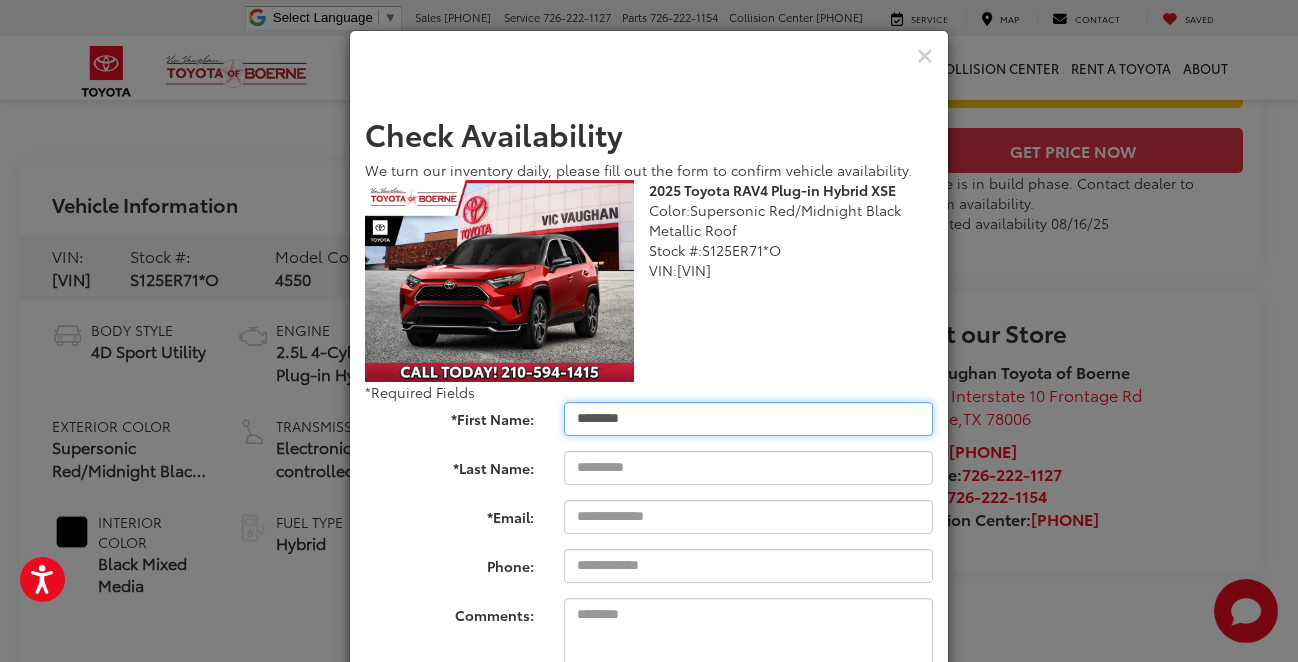 type on "********" 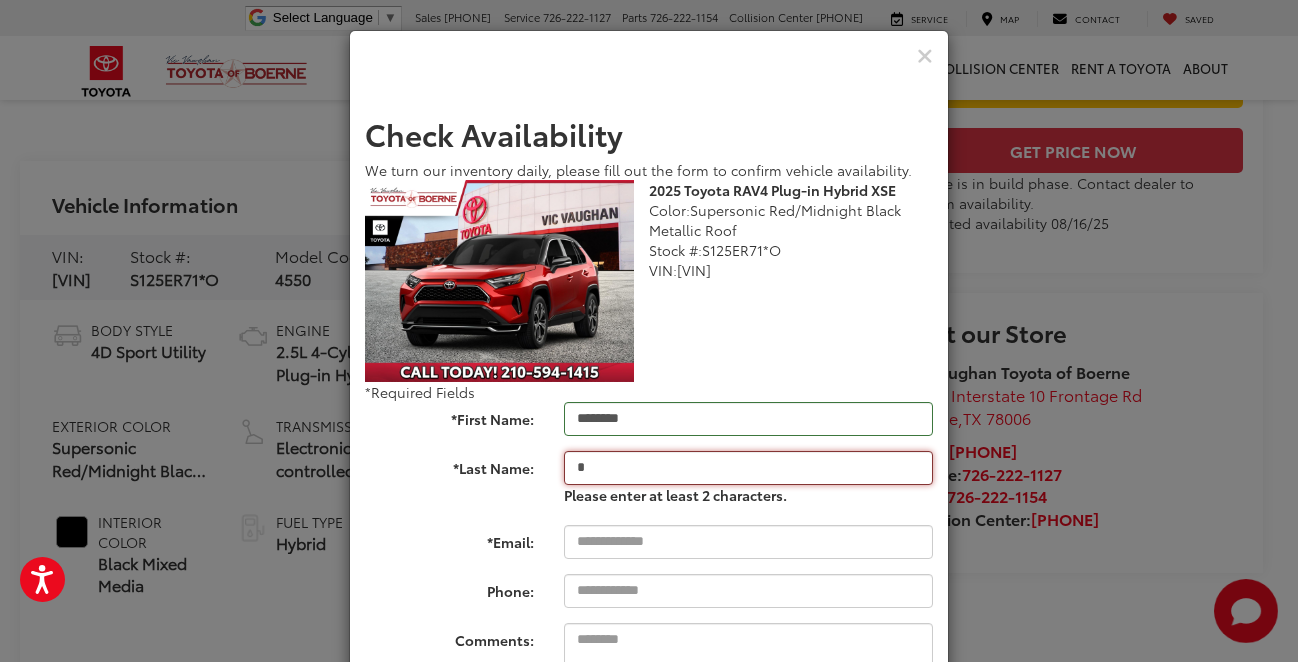 click on "*" at bounding box center [748, 468] 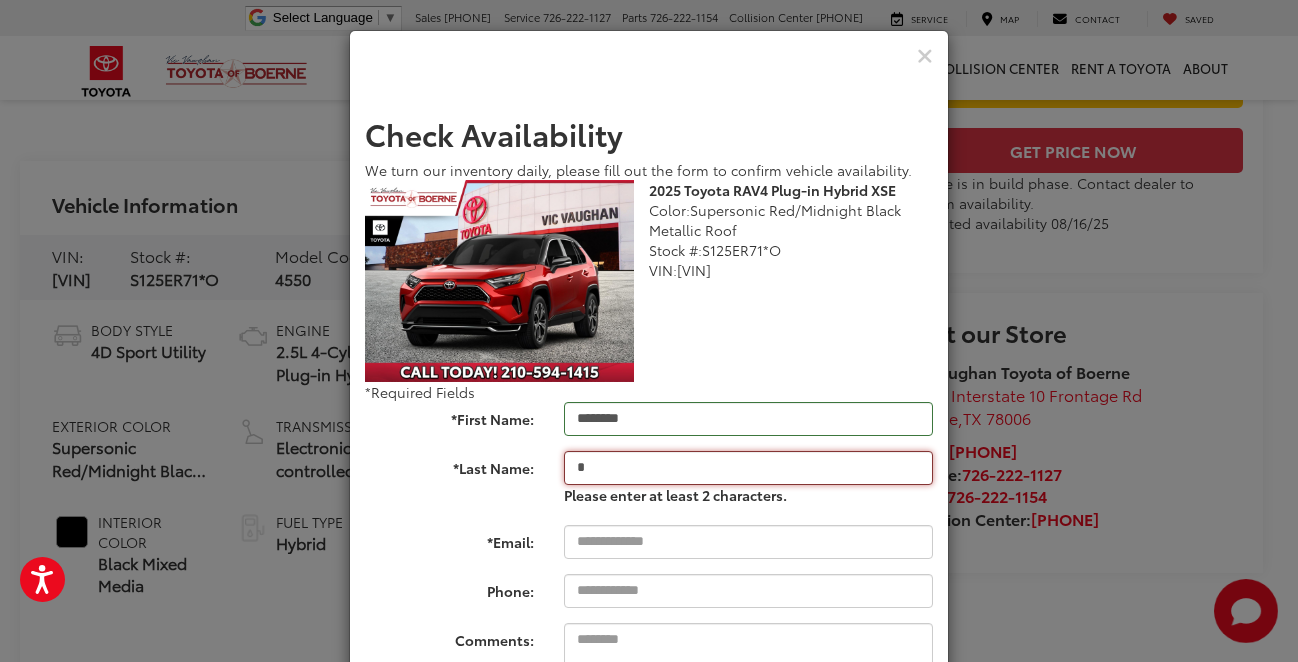 drag, startPoint x: 600, startPoint y: 469, endPoint x: 533, endPoint y: 465, distance: 67.11929 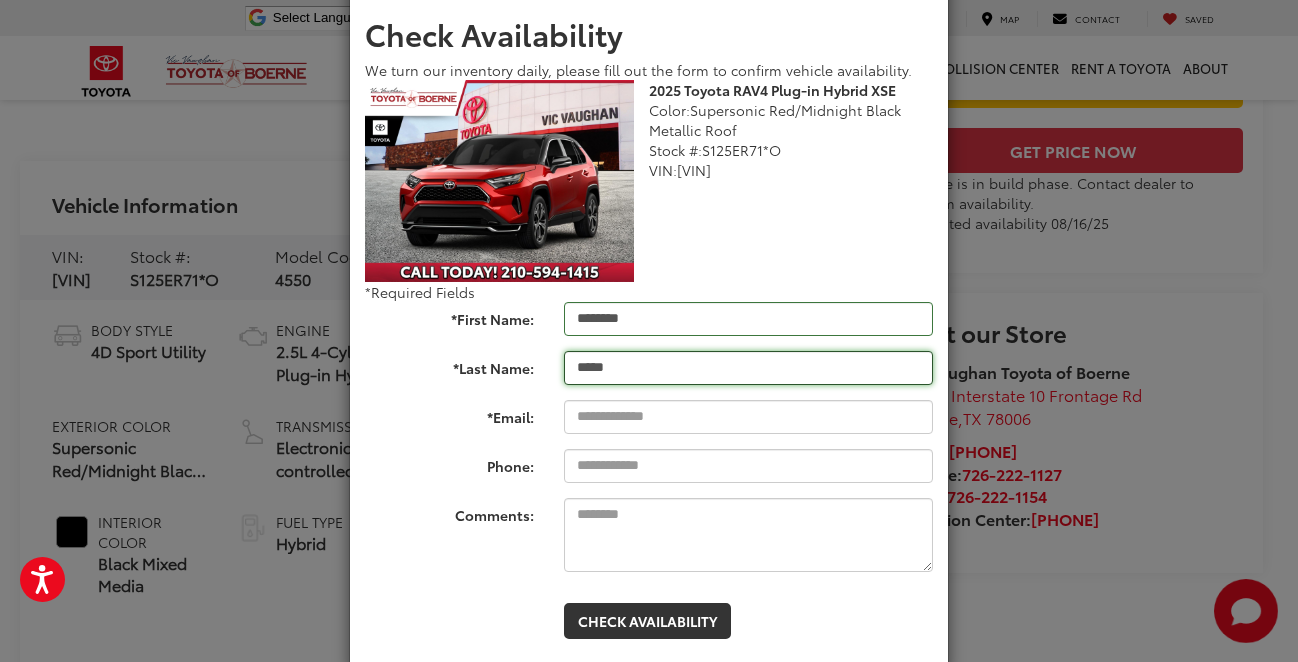 scroll, scrollTop: 99, scrollLeft: 0, axis: vertical 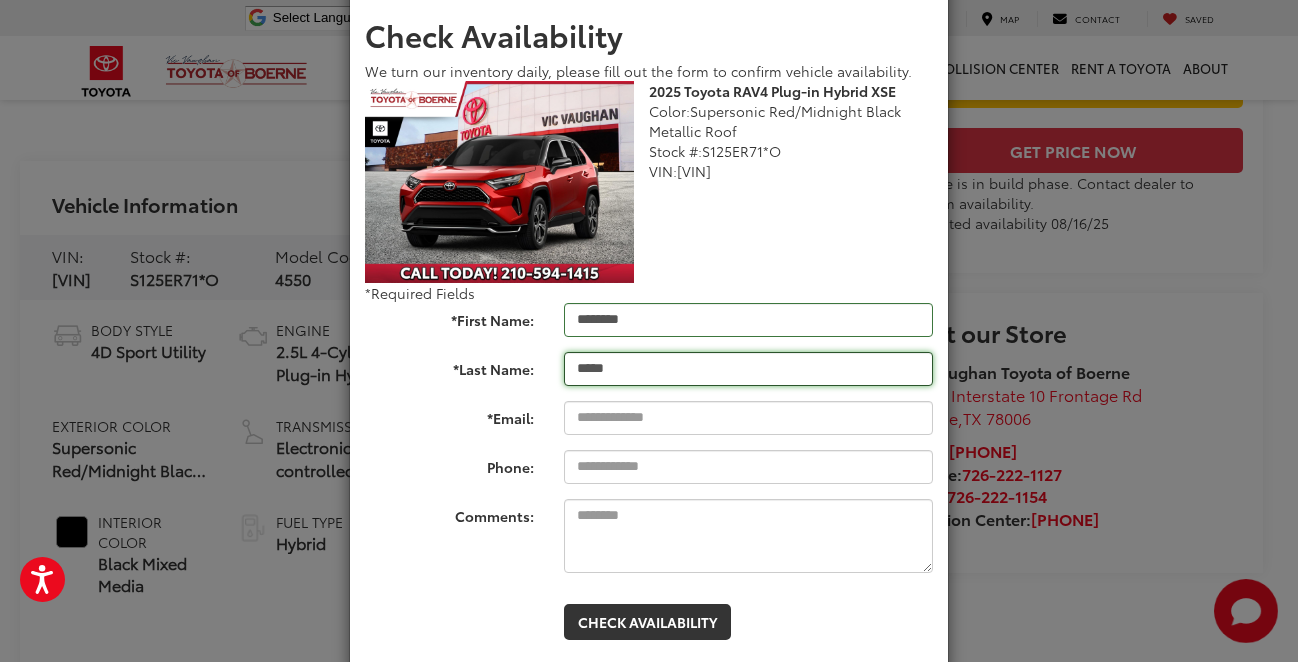 type on "*****" 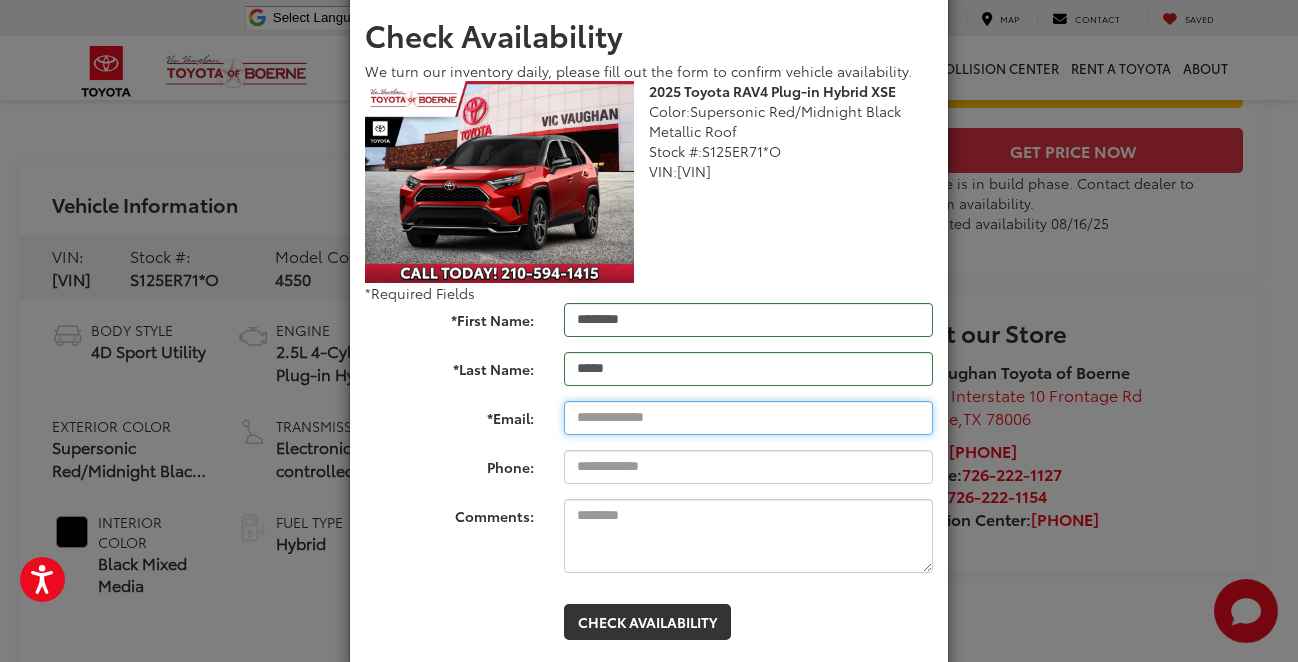 click on "*Email:" at bounding box center [748, 418] 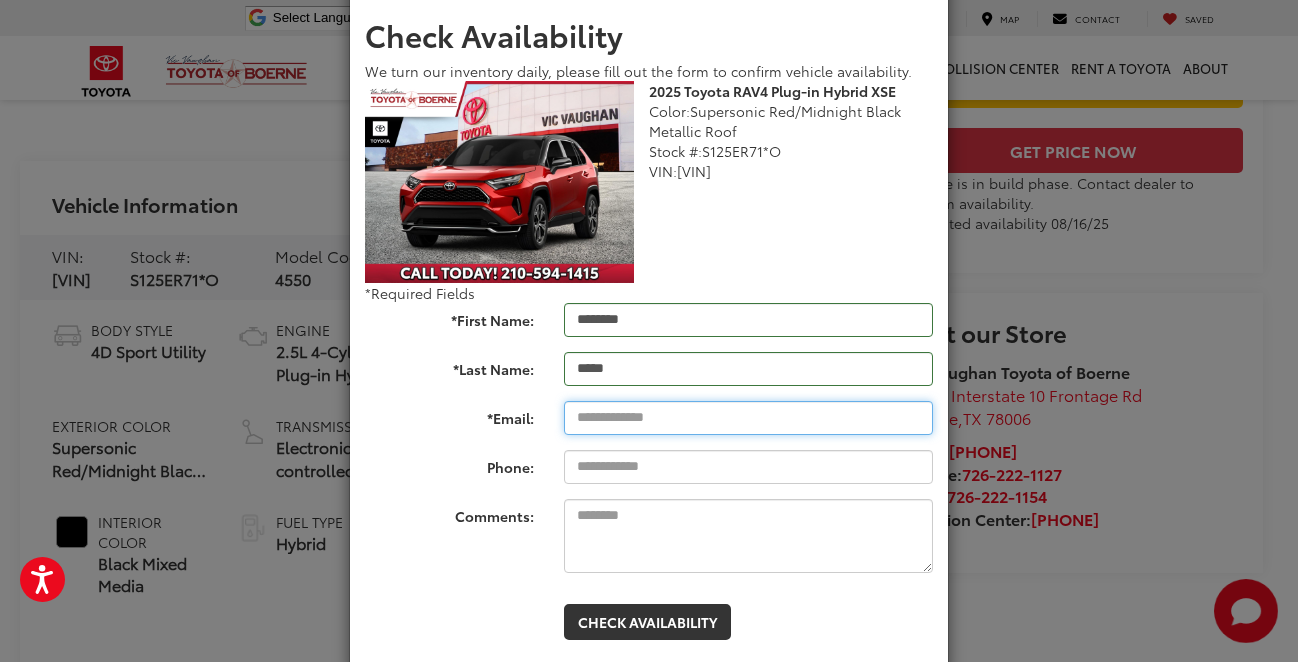type on "**********" 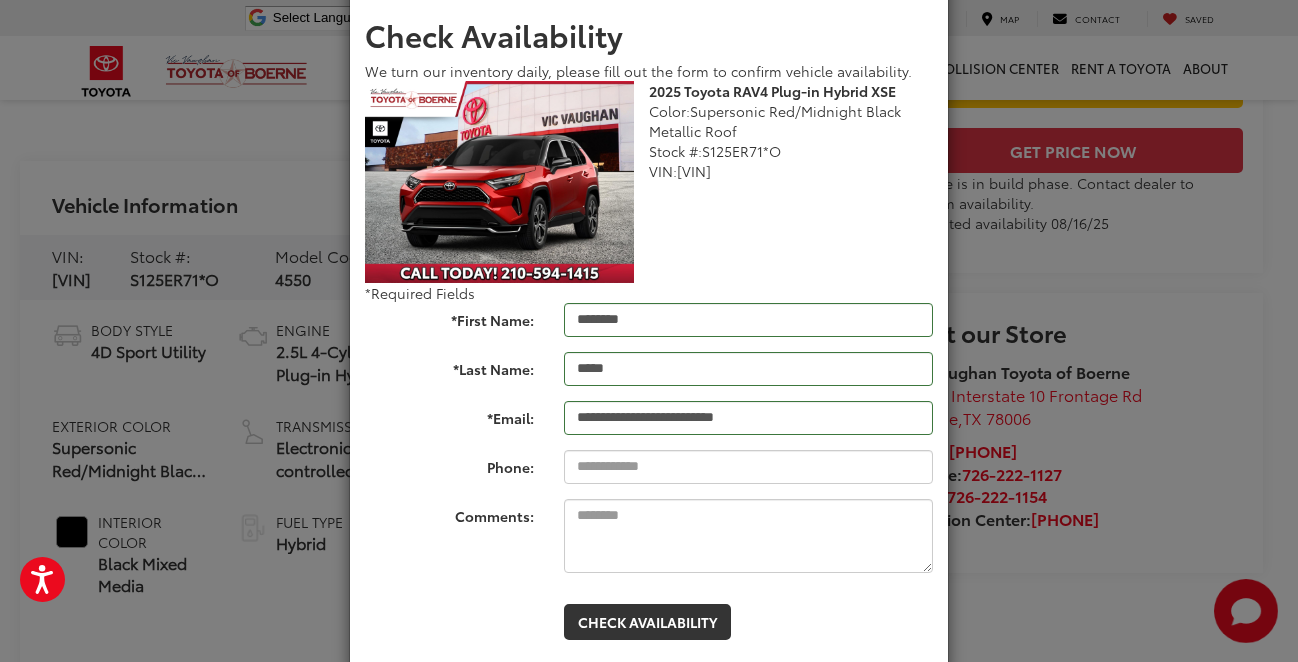 click on "**********" at bounding box center [649, 418] 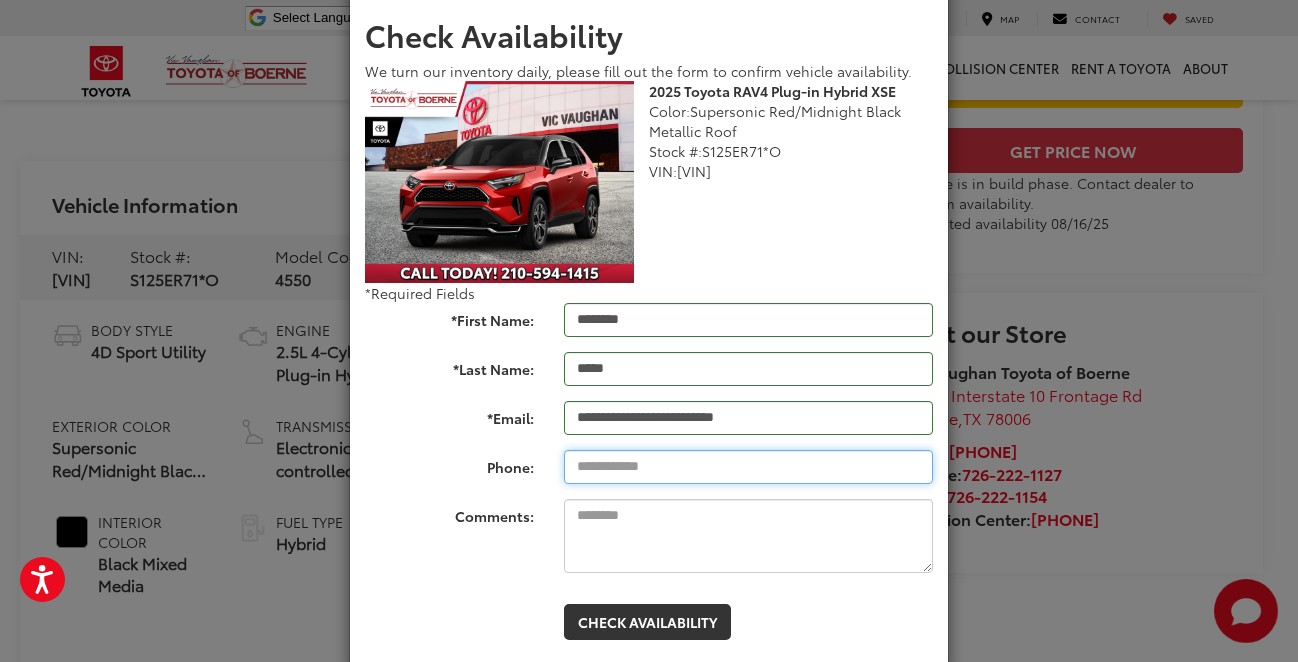 type 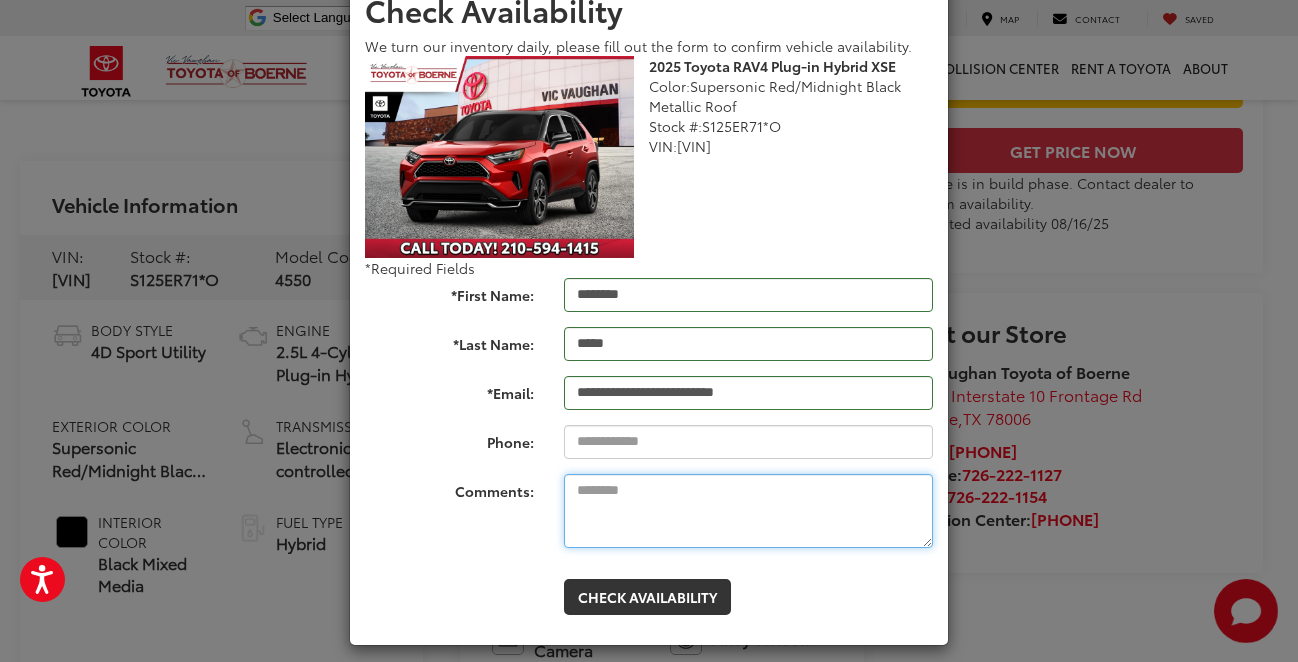 click on "Comments:" at bounding box center [748, 511] 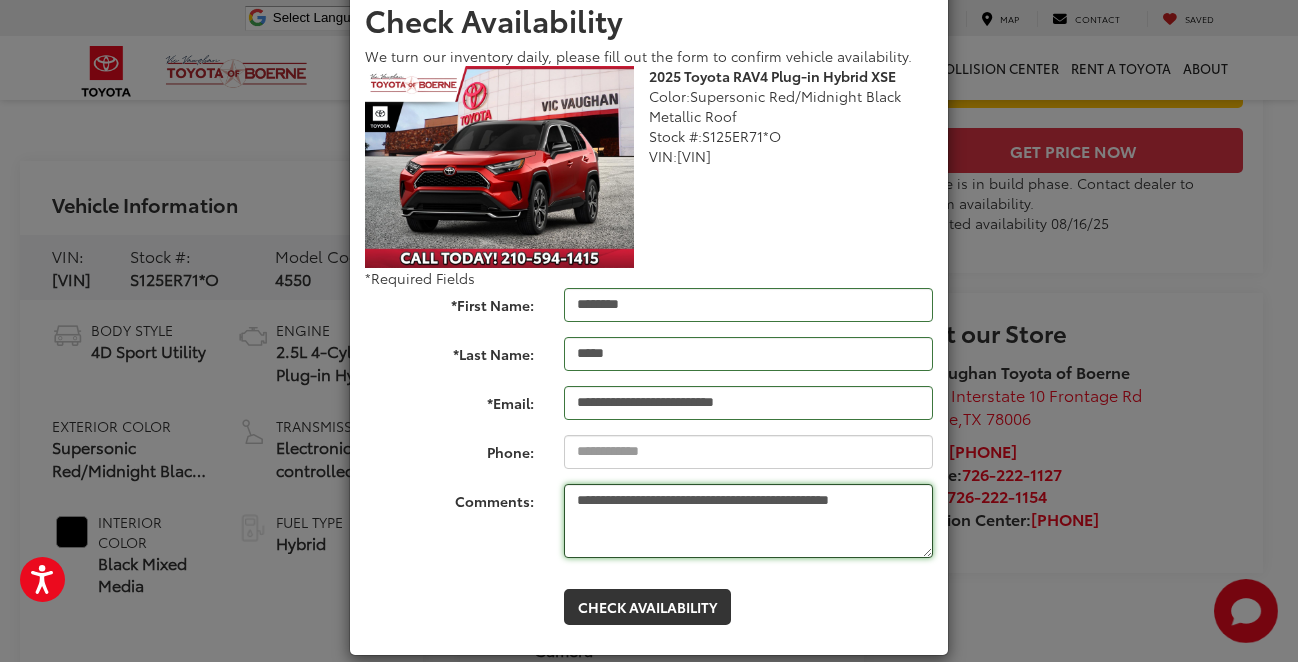 scroll, scrollTop: 117, scrollLeft: 0, axis: vertical 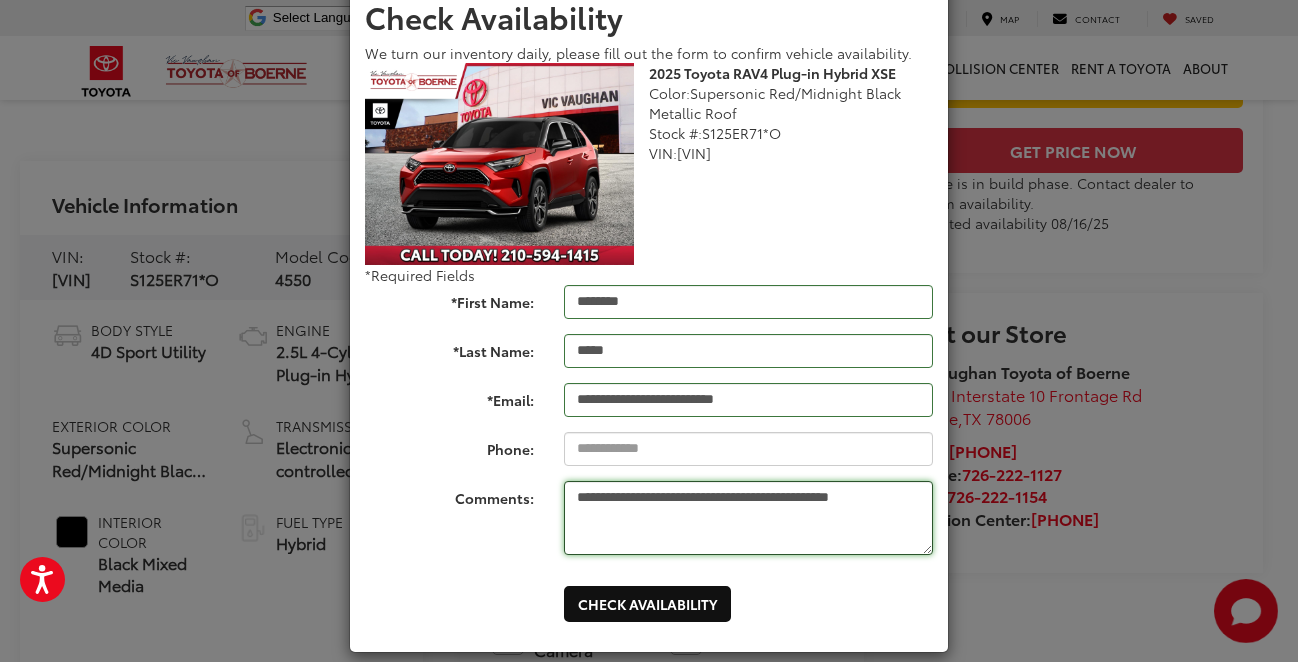 type on "**********" 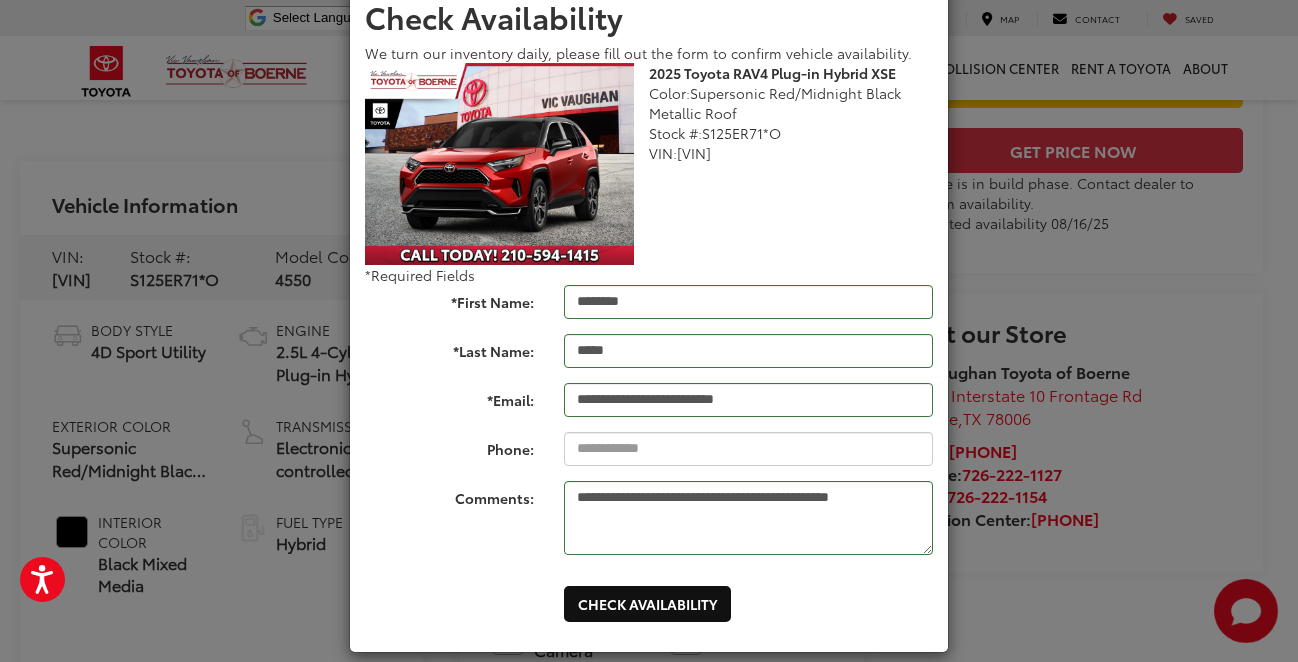 click on "Check Availability" at bounding box center [647, 604] 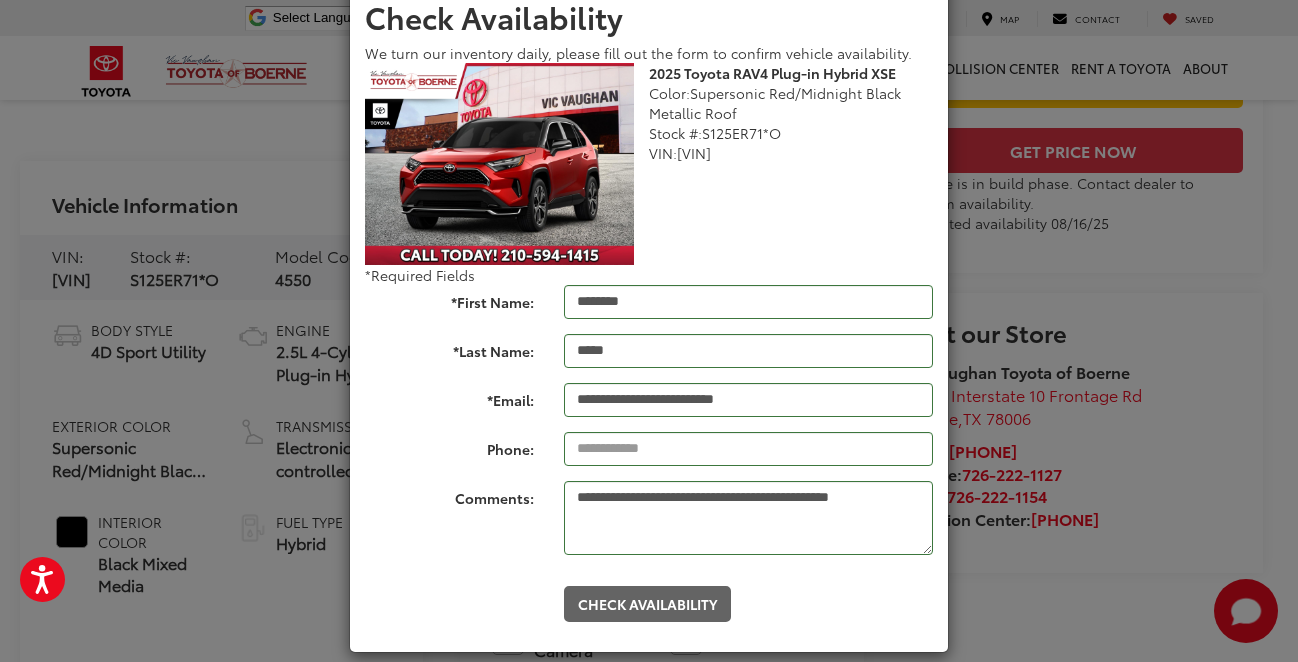 scroll, scrollTop: 0, scrollLeft: 0, axis: both 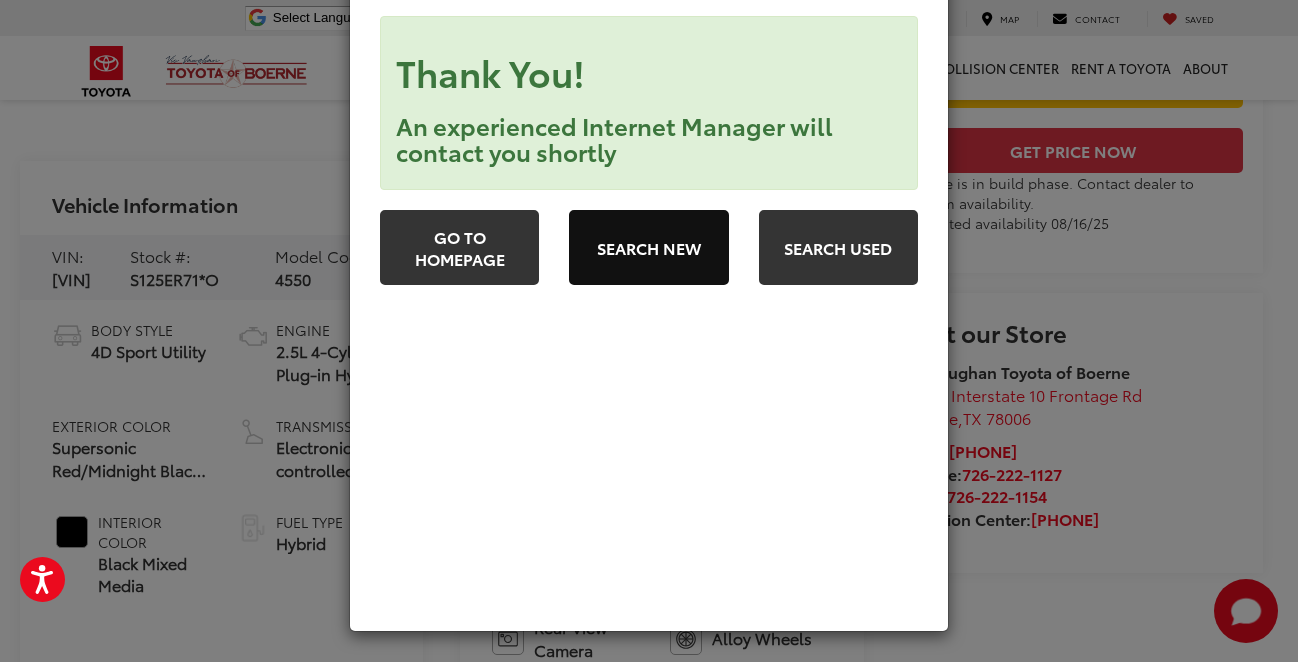 click on "Search New" at bounding box center [648, 247] 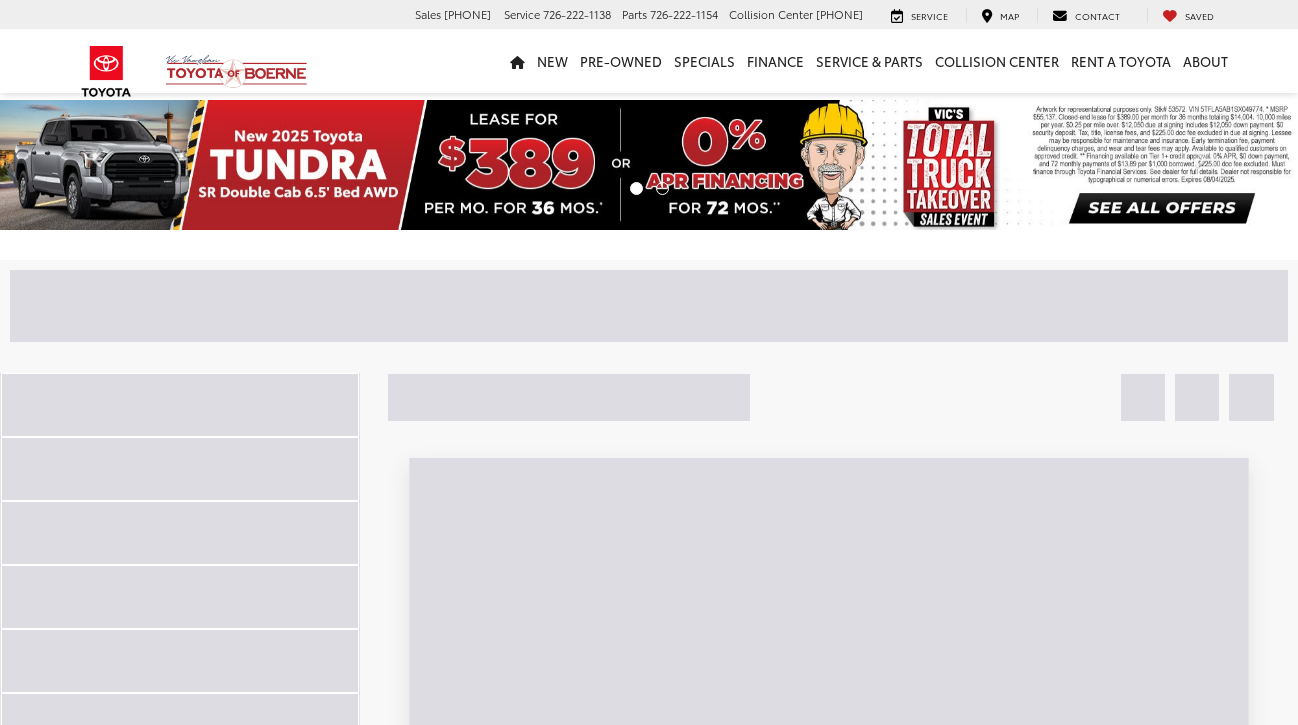scroll, scrollTop: 0, scrollLeft: 0, axis: both 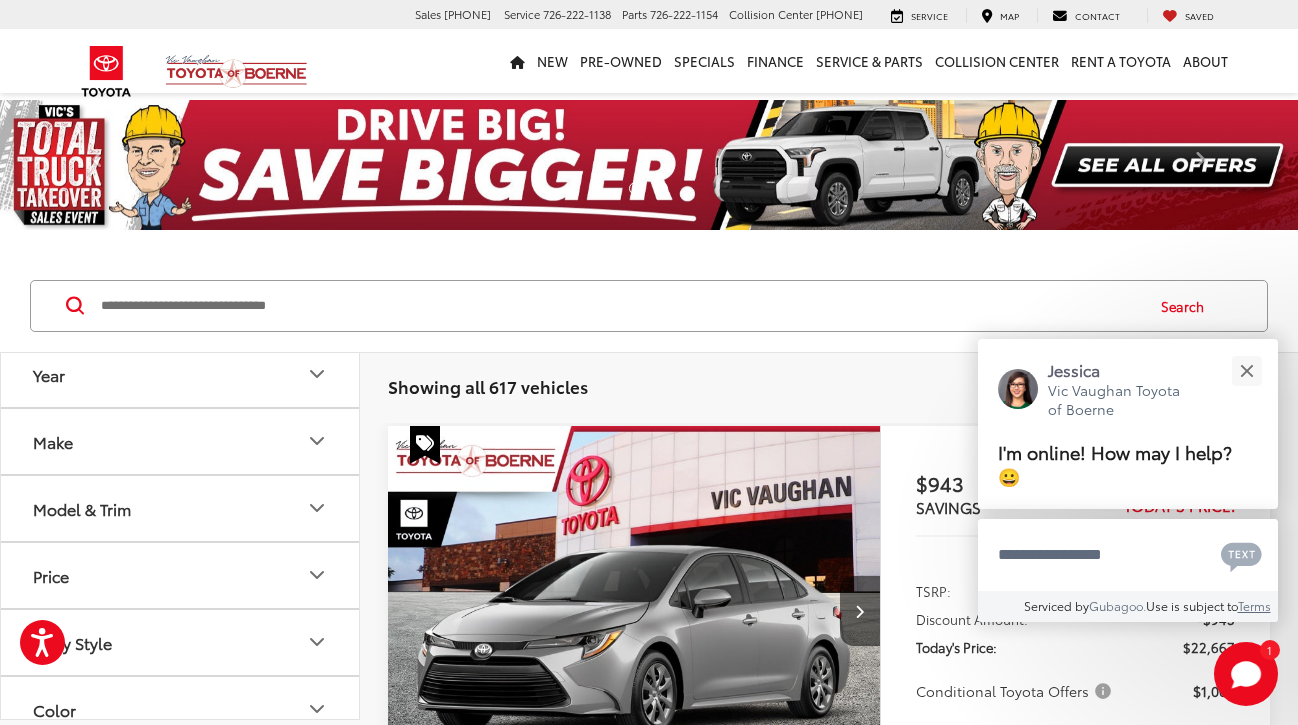 click on "Model & Trim" at bounding box center (181, 508) 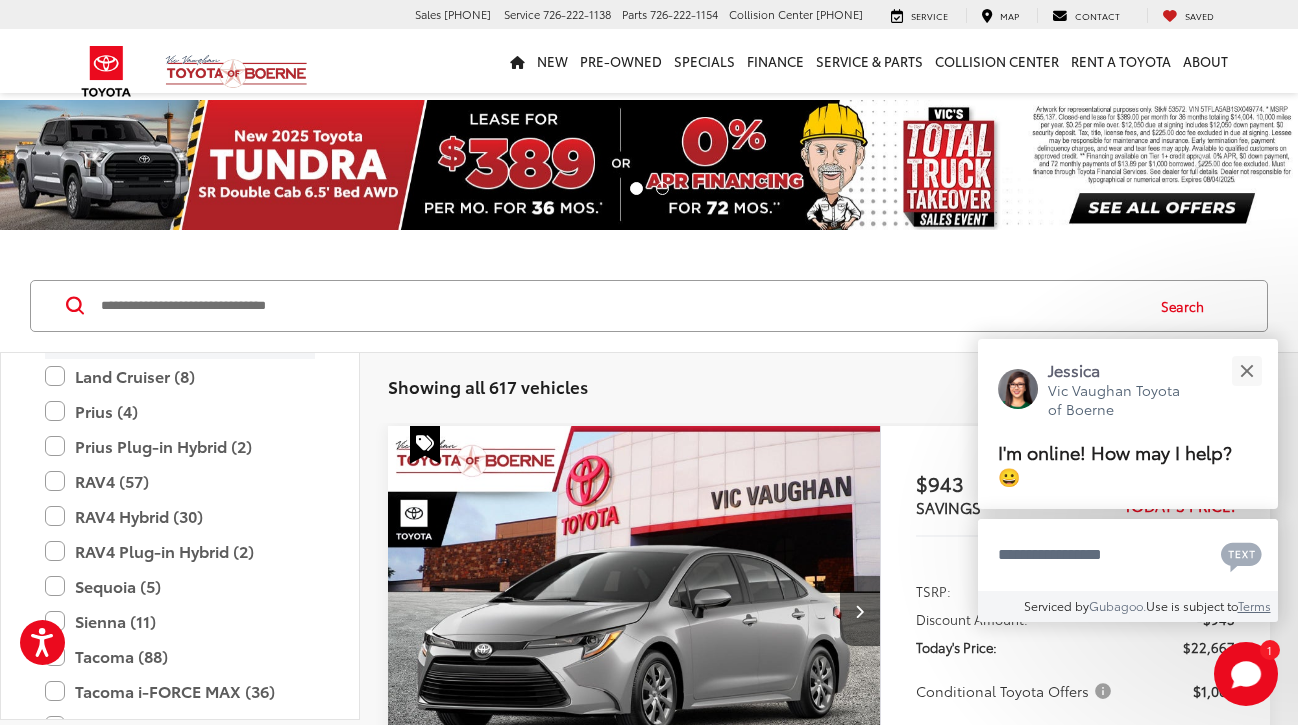 scroll, scrollTop: 777, scrollLeft: 0, axis: vertical 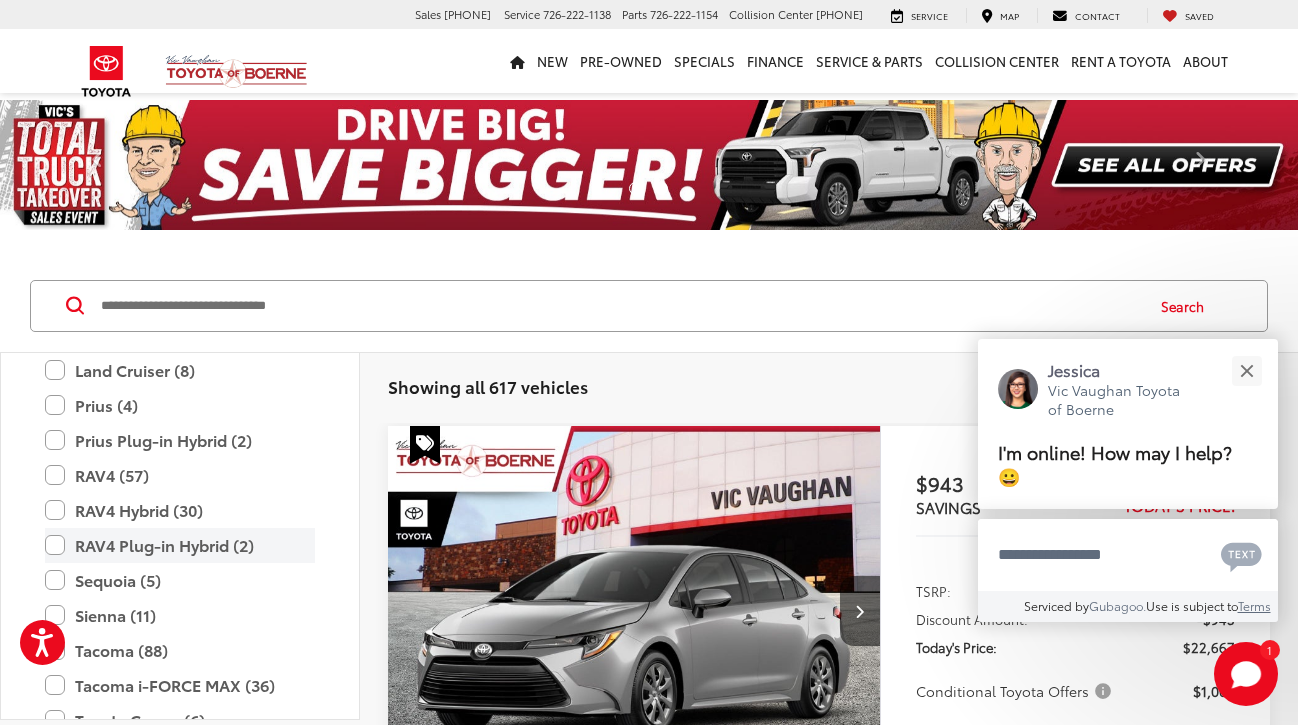 click on "RAV4 Plug-in Hybrid (2)" at bounding box center (180, 545) 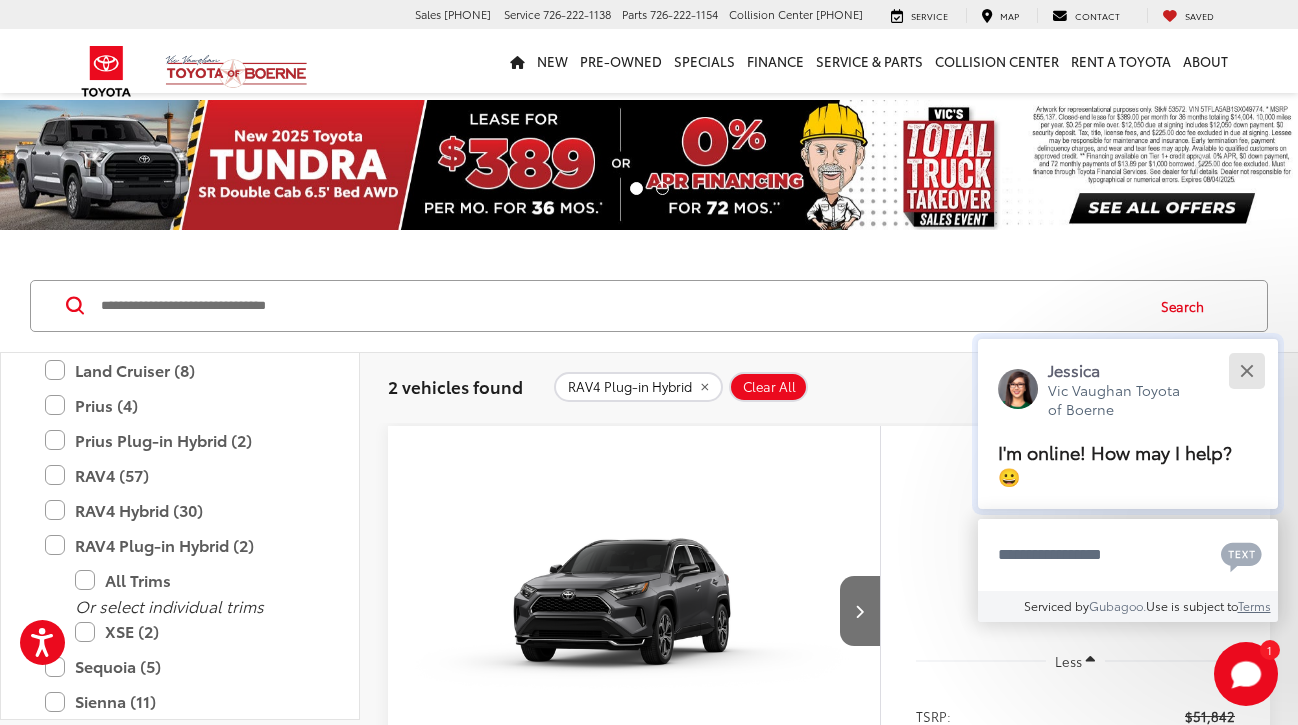 click at bounding box center [1246, 370] 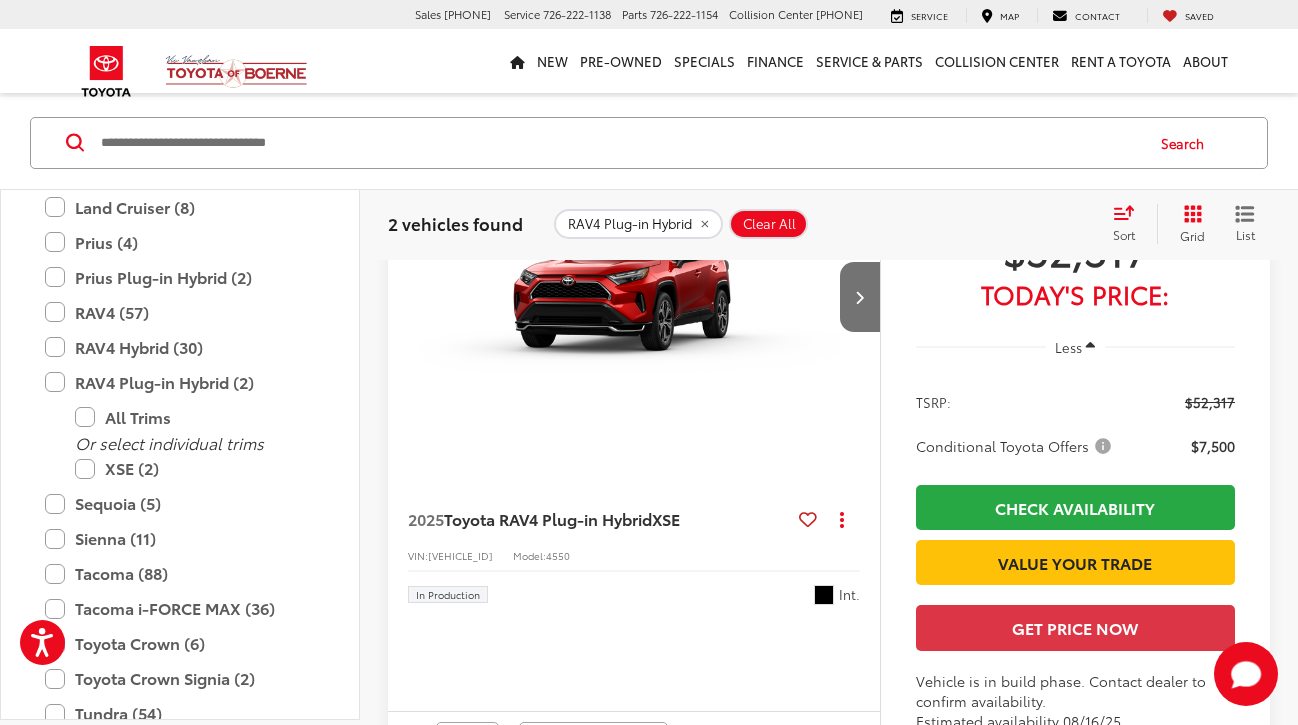 scroll, scrollTop: 1096, scrollLeft: 0, axis: vertical 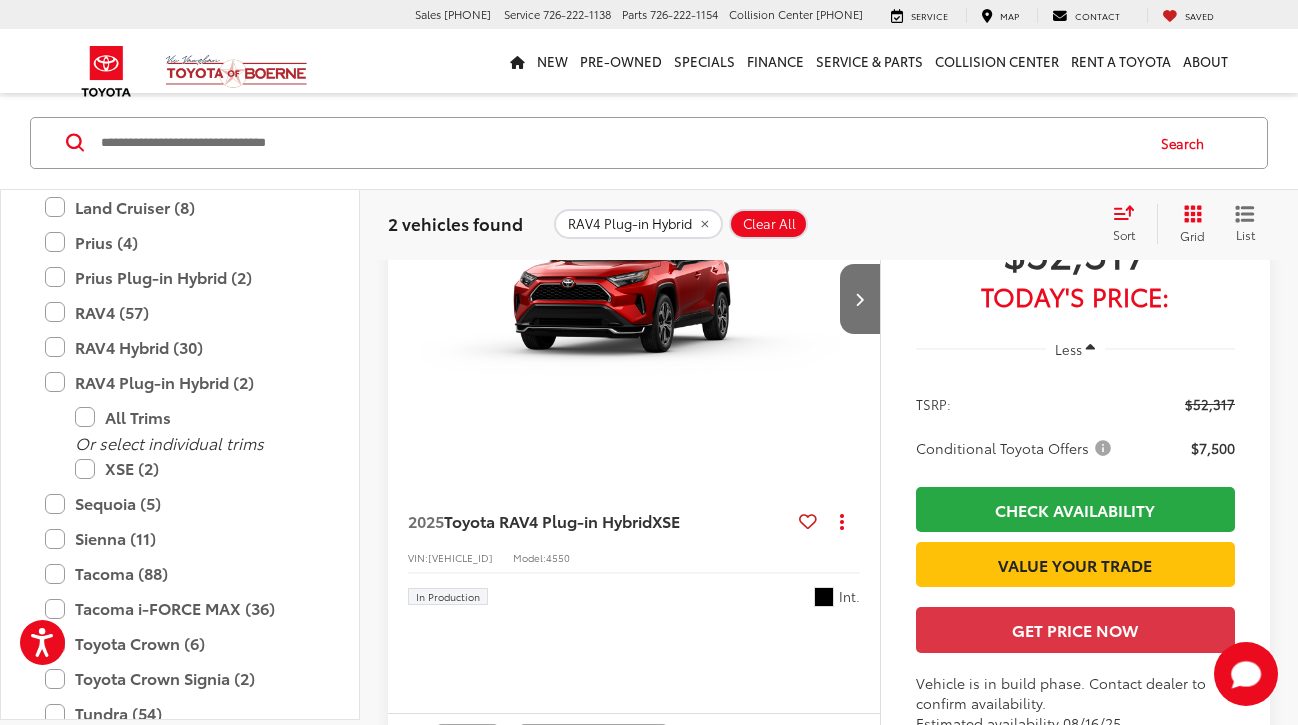 click at bounding box center (634, 299) 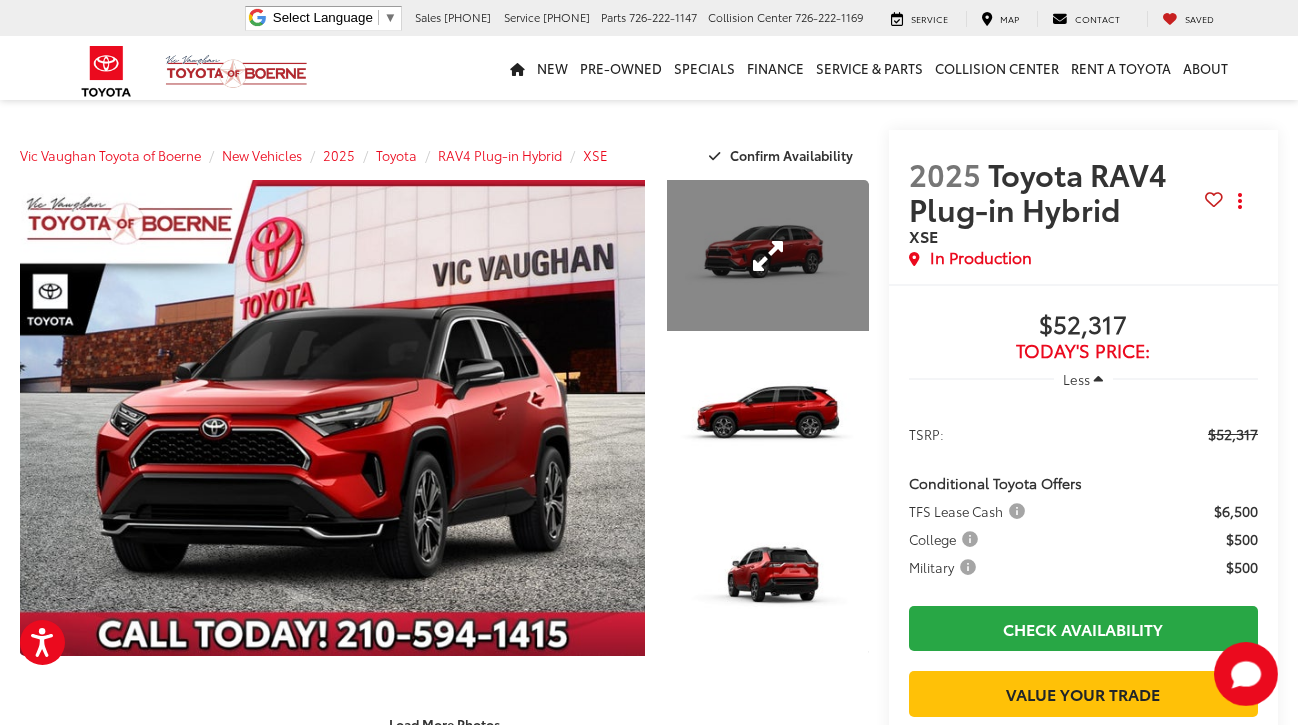 scroll, scrollTop: 518, scrollLeft: 0, axis: vertical 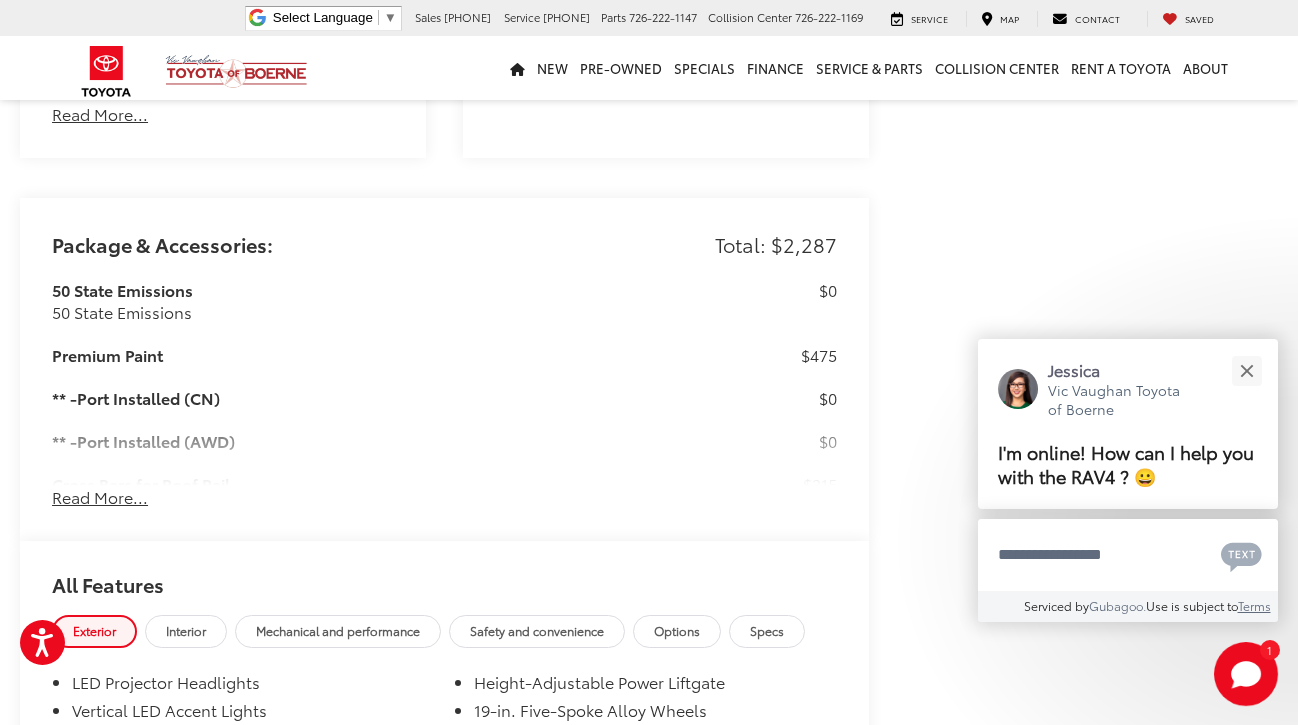 click on "Read More..." at bounding box center [100, 497] 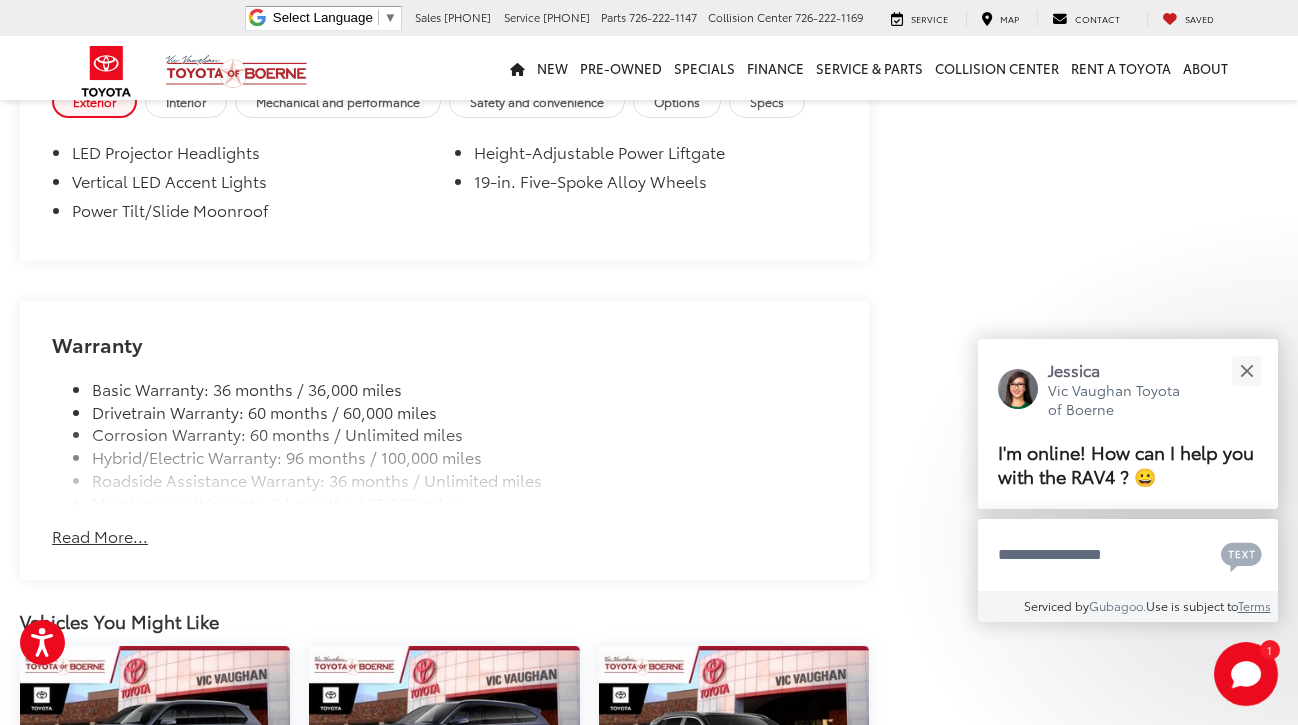 scroll, scrollTop: 3017, scrollLeft: 0, axis: vertical 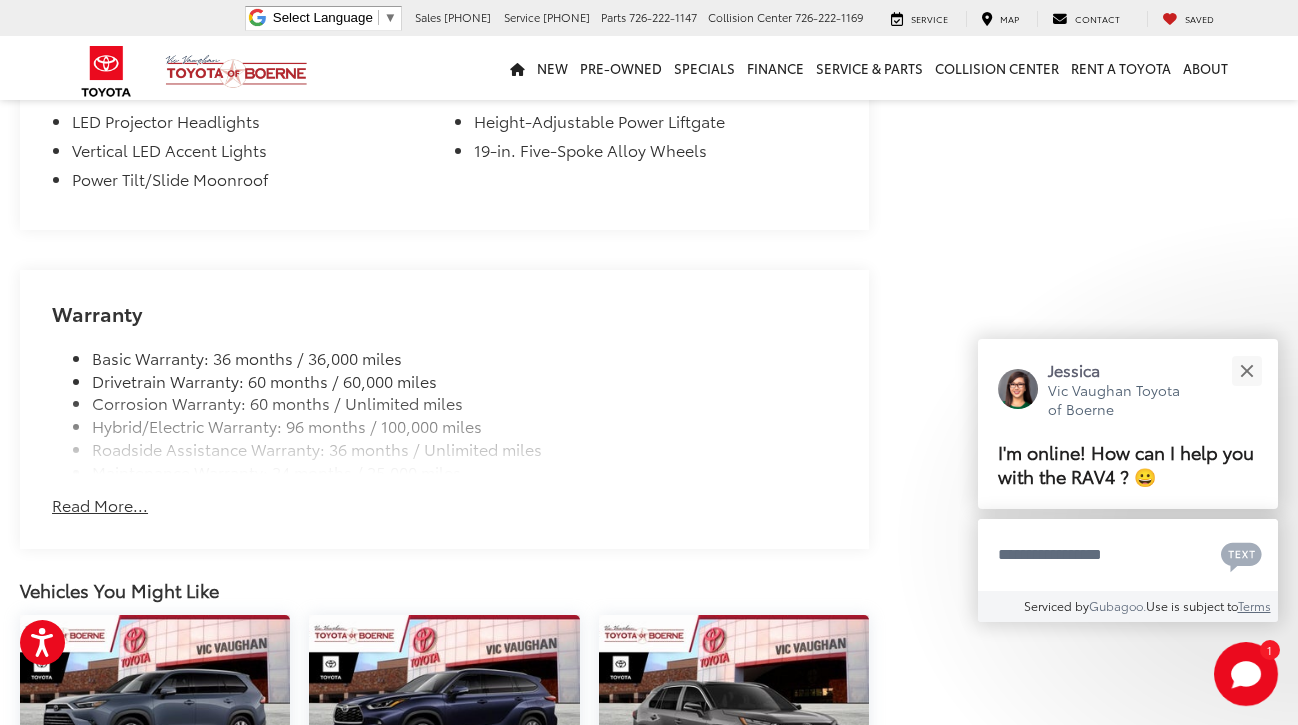 click on "Read More..." at bounding box center (100, 505) 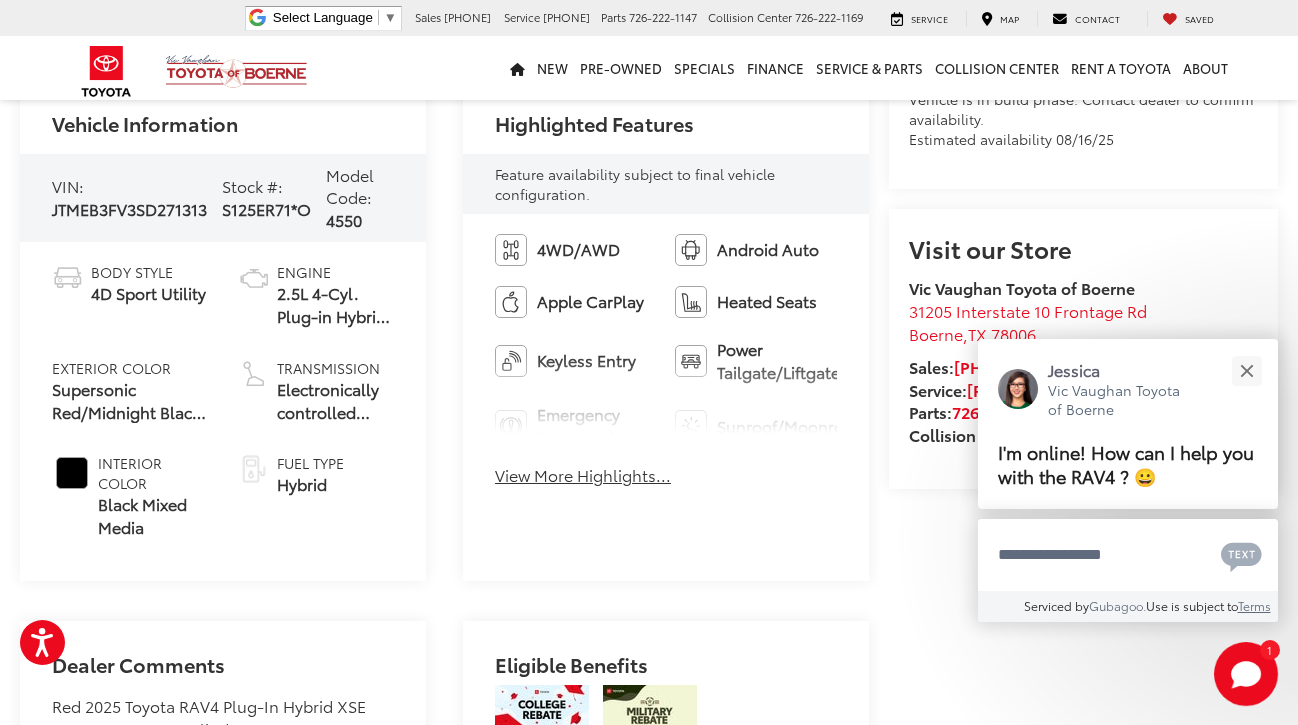 scroll, scrollTop: 684, scrollLeft: 0, axis: vertical 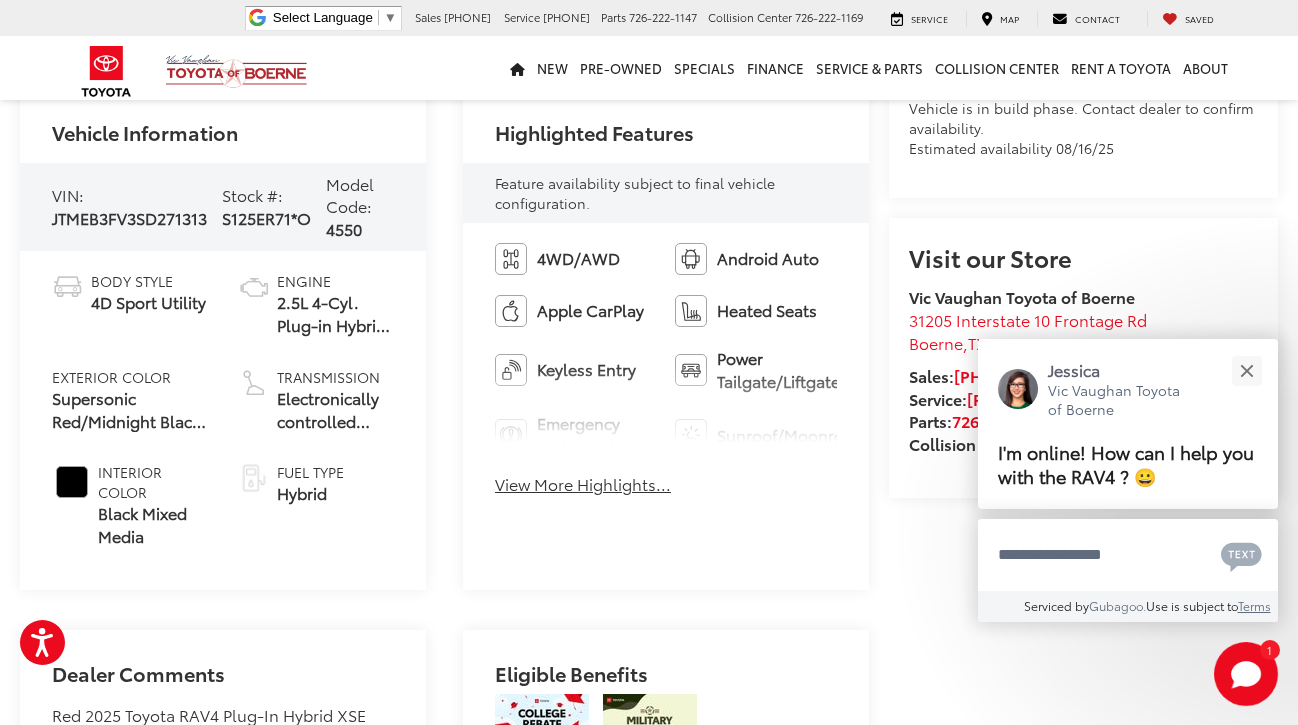 click on "View More Highlights..." at bounding box center [583, 484] 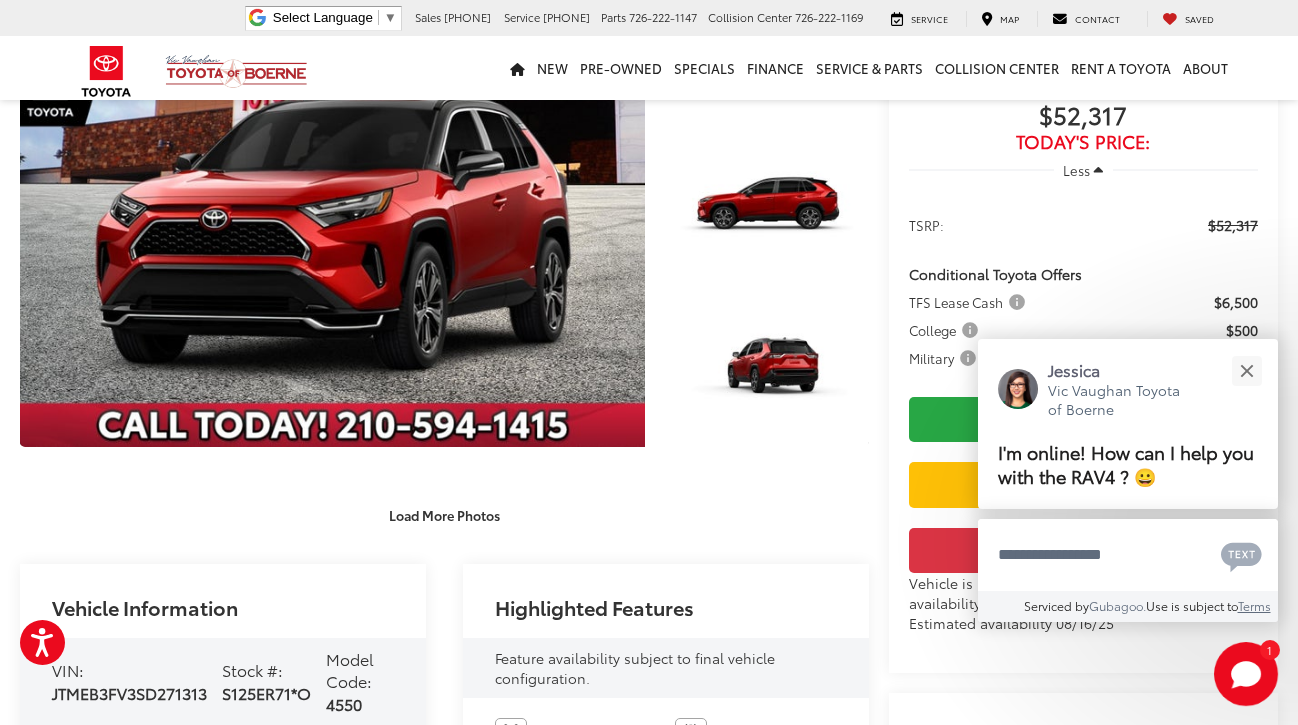 scroll, scrollTop: 205, scrollLeft: 0, axis: vertical 